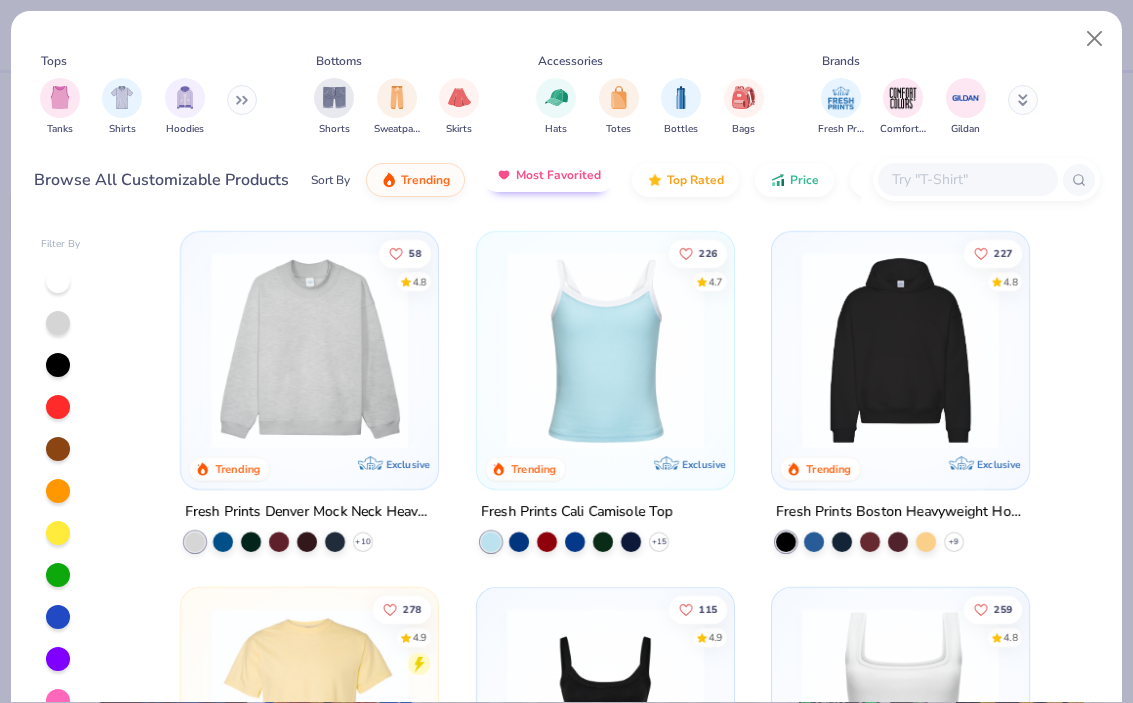 scroll, scrollTop: 0, scrollLeft: 0, axis: both 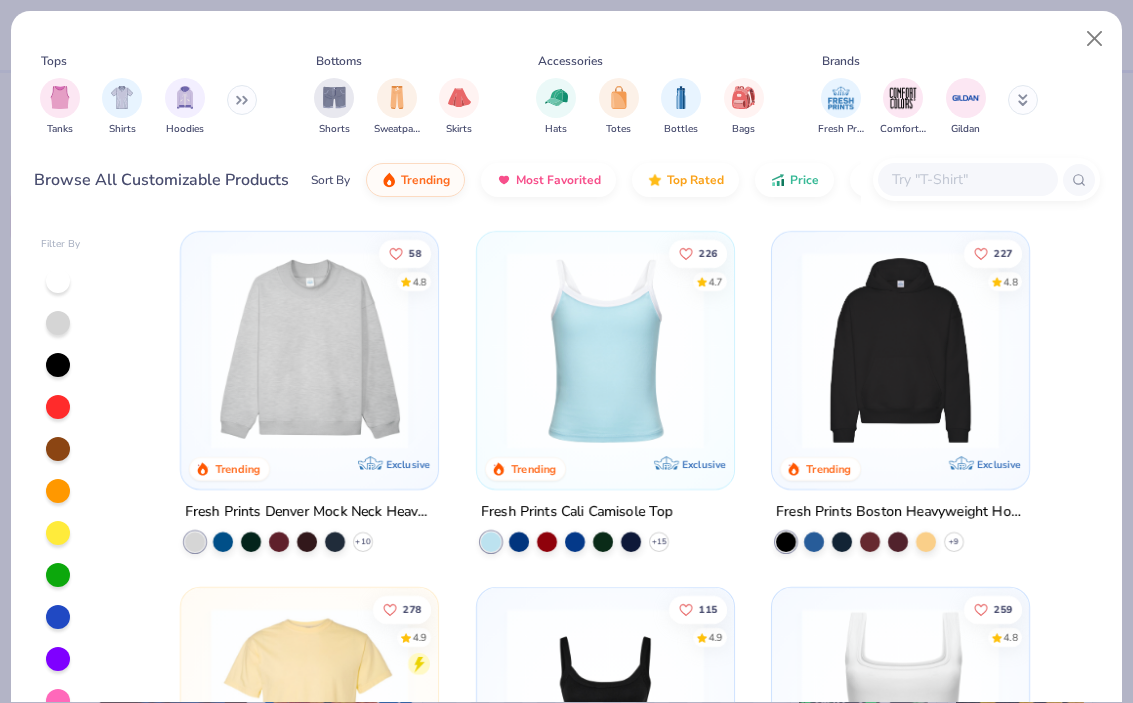 click on "Tops Tanks Shirts Hoodies Bottoms Shorts Sweatpants Skirts Accessories Hats Totes Bottles Bags Brands Fresh Prints Comfort Colors Gildan Made For Women Unisex Men Fits Cropped Slim Regular Oversized Styles Classic Sportswear Athleisure Minimums 12-17 18-23 24-35 Print Types Guide Embroidery Screen Print Patches Browse All Customizable Products Sort By Trending Most Favorited Top Rated Price Fresh Prints Flash 5 day delivery Filter By 58 4.8 Trending Exclusive Fresh Prints Denver Mock Neck Heavyweight Sweatshirt +10 226 4.7 Trending Exclusive Fresh Prints Cali Camisole Top +15 227 4.8 Trending Exclusive Fresh Prints Boston Heavyweight Hoodie +9 278 4.9 Trending Comfort Colors Adult Heavyweight T-Shirt +60 115 4.9 Trending Bella Canvas Ladies' Micro Ribbed Scoop Tank 259 4.8 Trending Exclusive Fresh Prints Sydney Square Neck Tank Top +14 103 4.8 Trending Gildan Adult Heavy Cotton T-Shirt +44 78 4.8 Trending Exclusive Fresh Prints Miami Heavyweight Shorts +10 208 4.8 Trending +37" at bounding box center (566, 351) 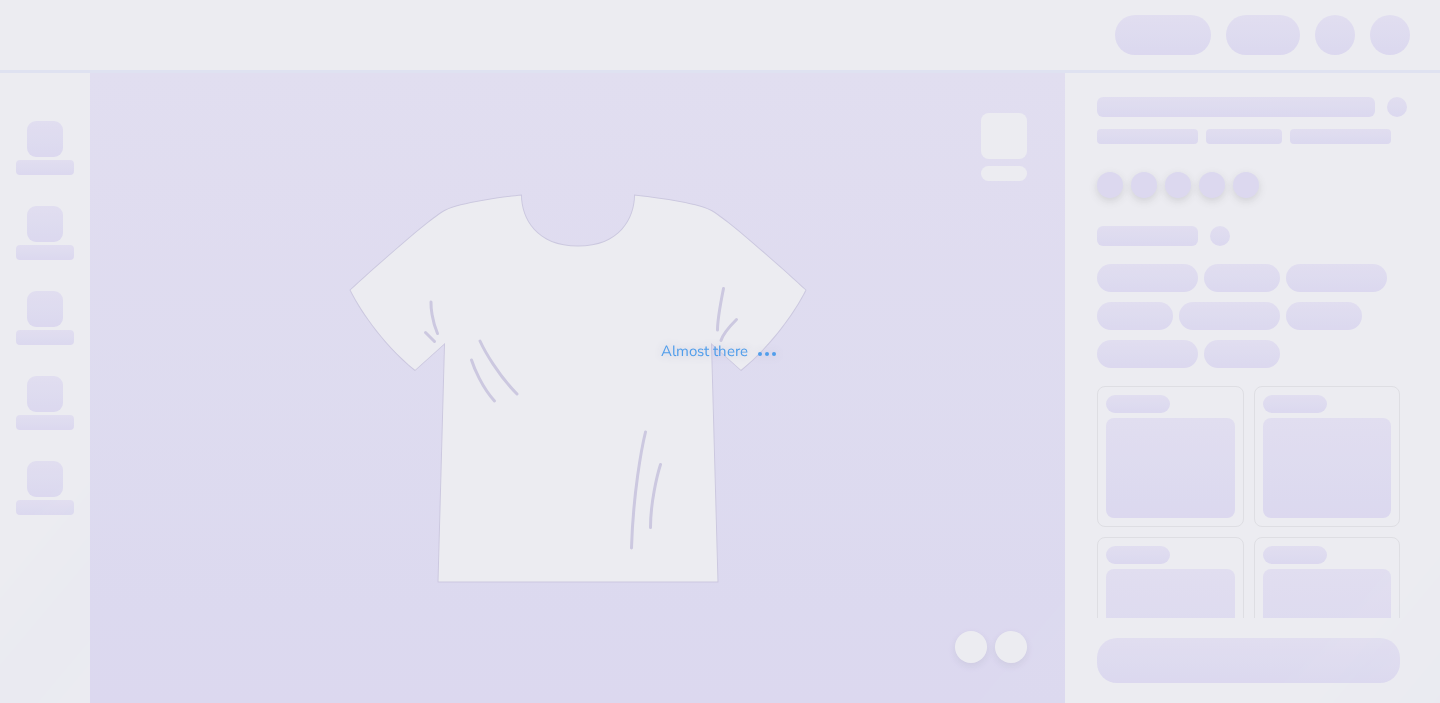 scroll, scrollTop: 0, scrollLeft: 0, axis: both 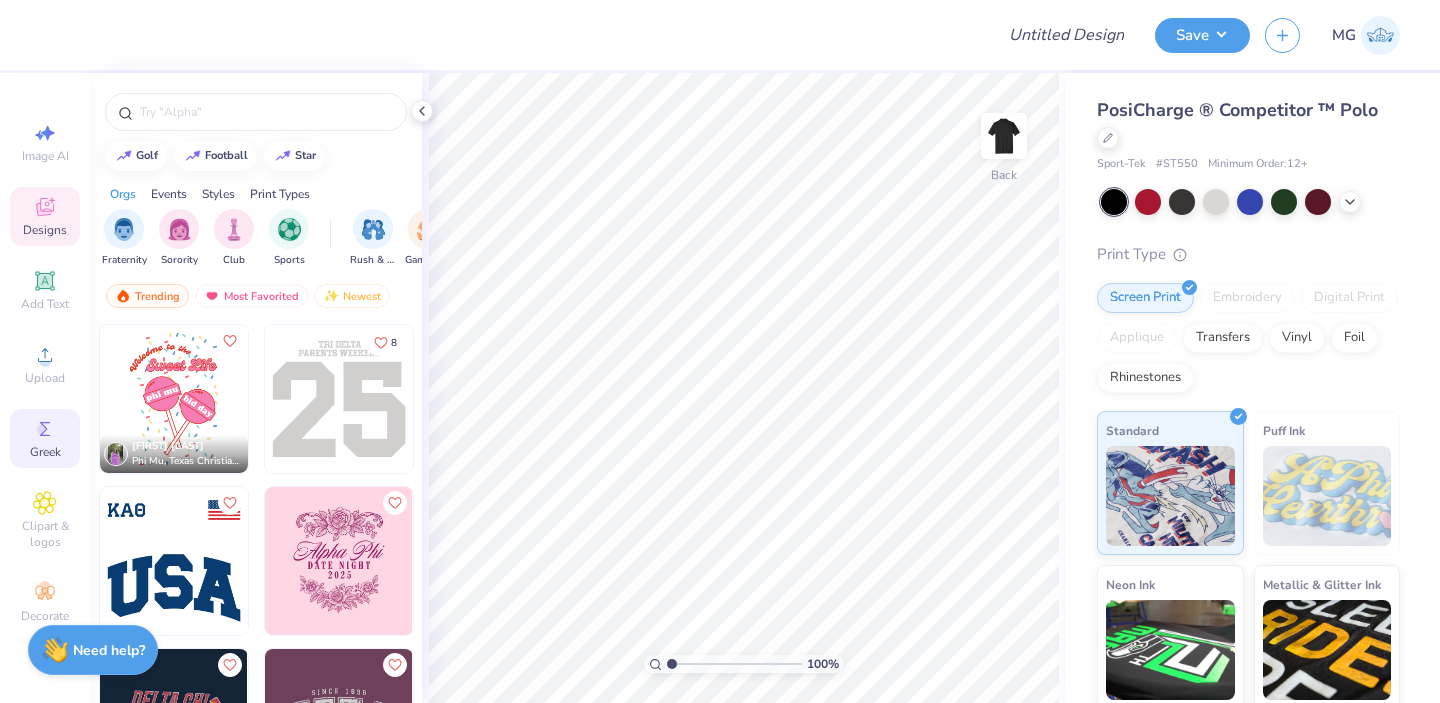 click 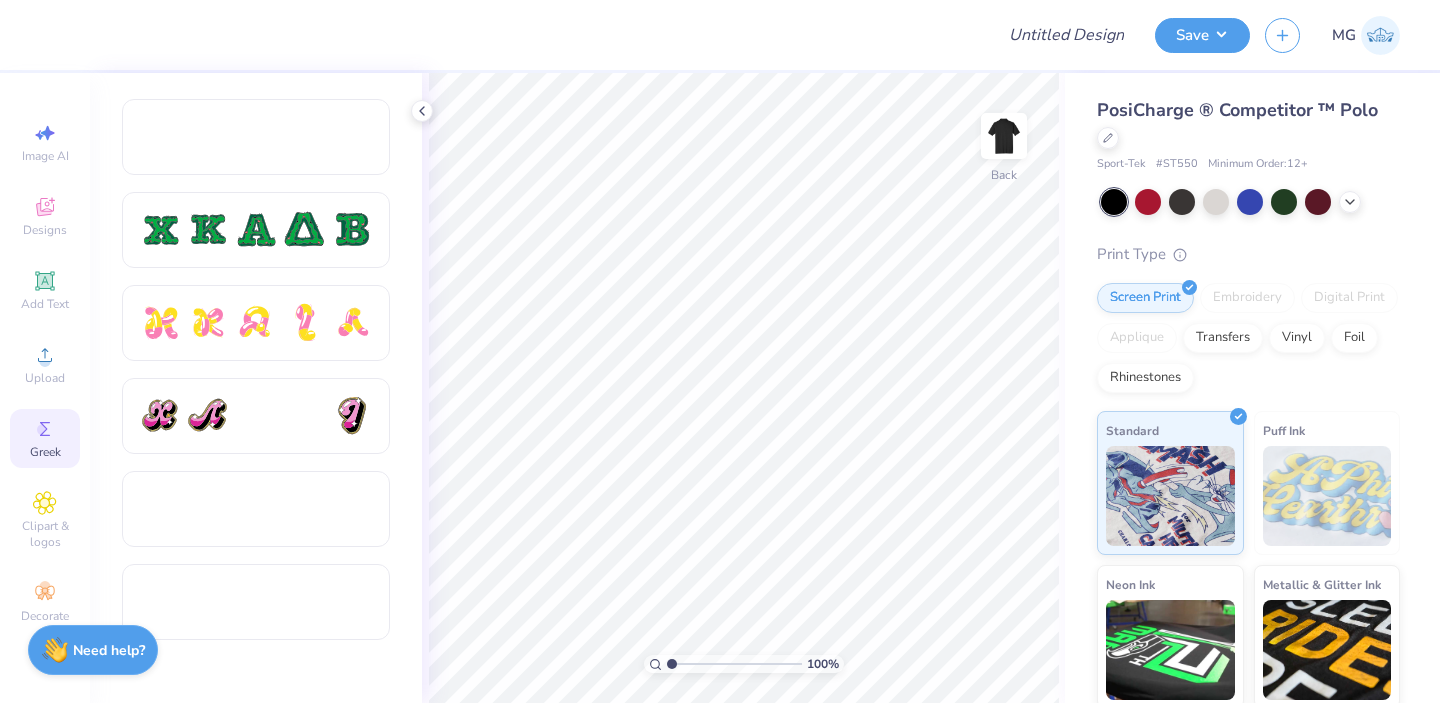 scroll, scrollTop: 1103, scrollLeft: 0, axis: vertical 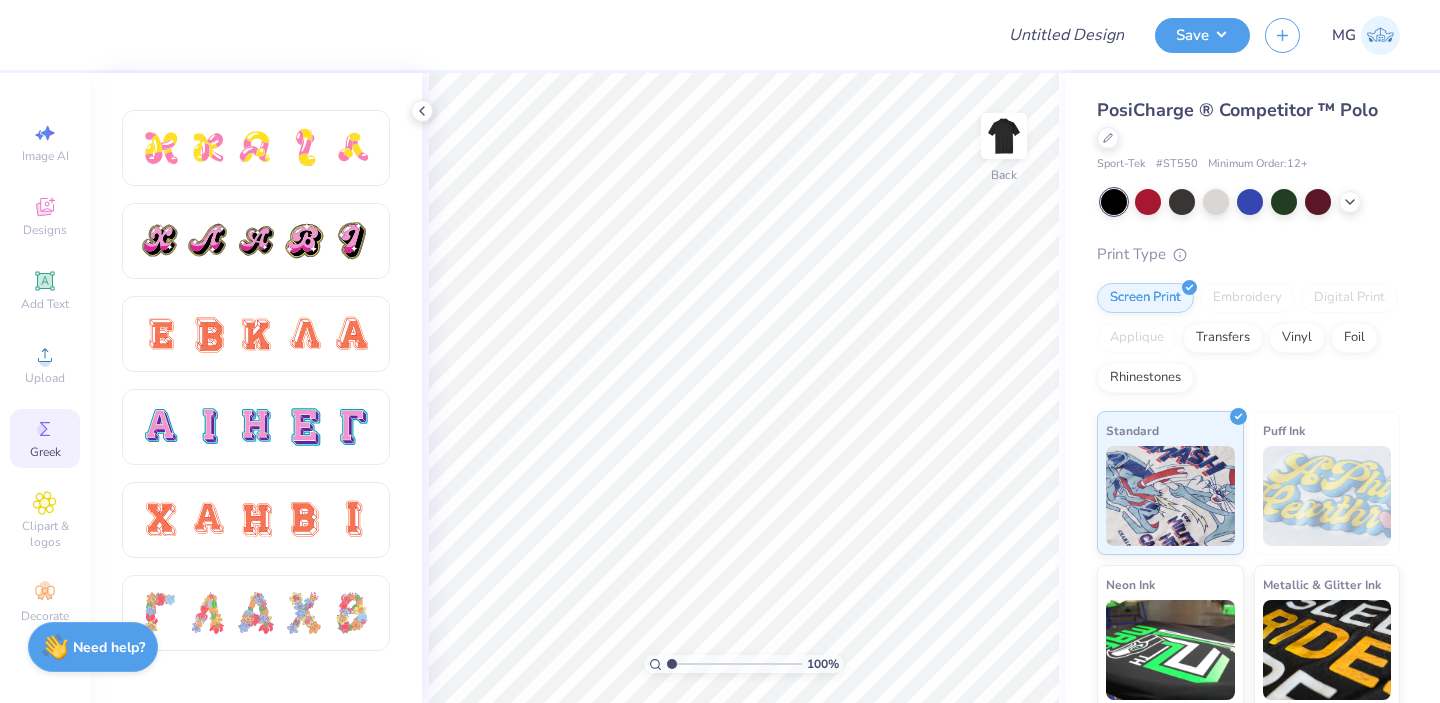 click on "Need help?" at bounding box center (109, 647) 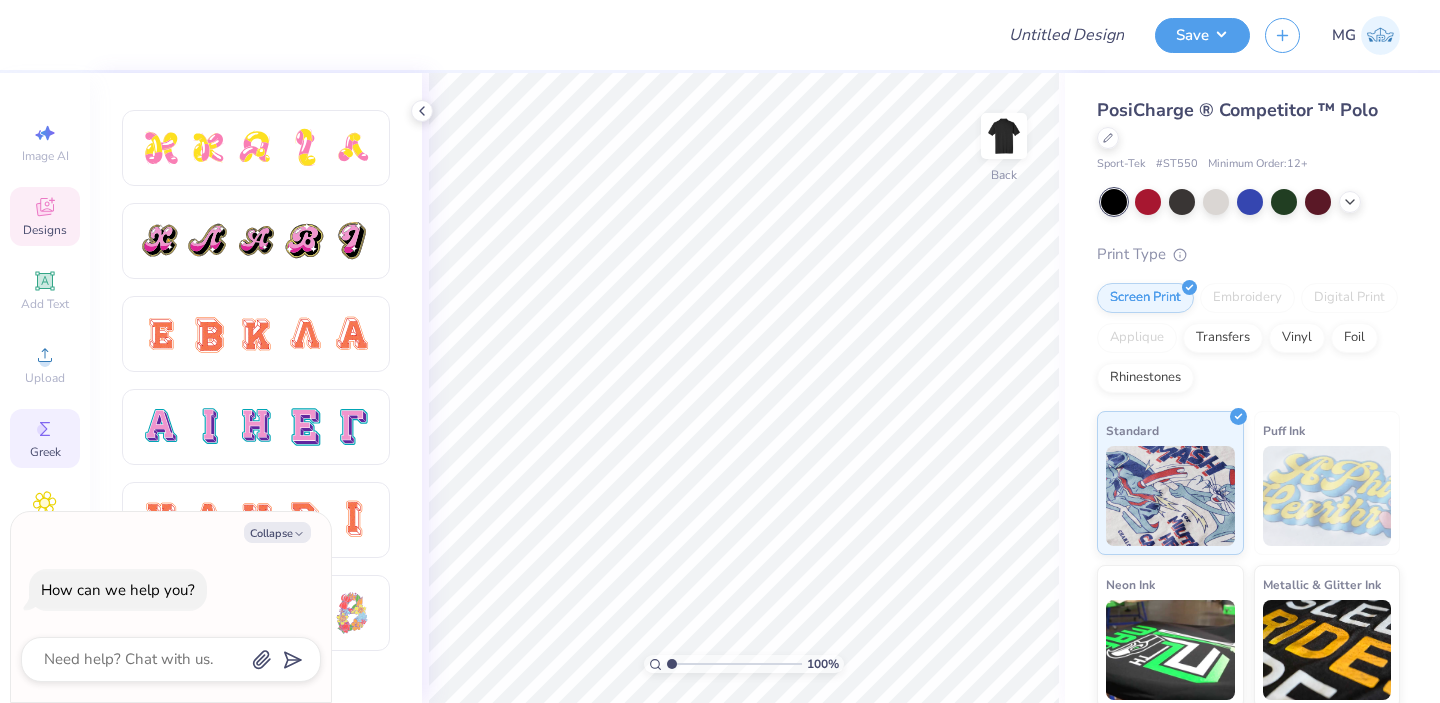 click 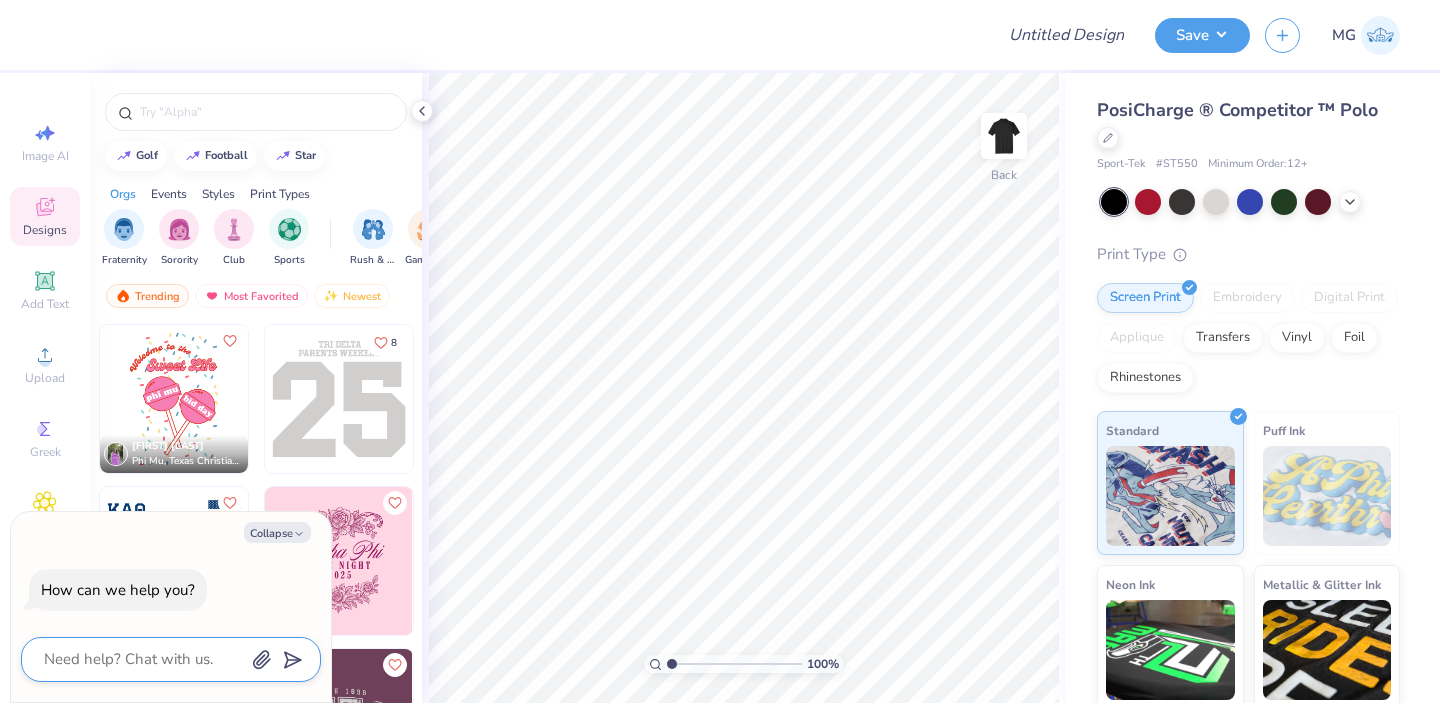 click at bounding box center [143, 659] 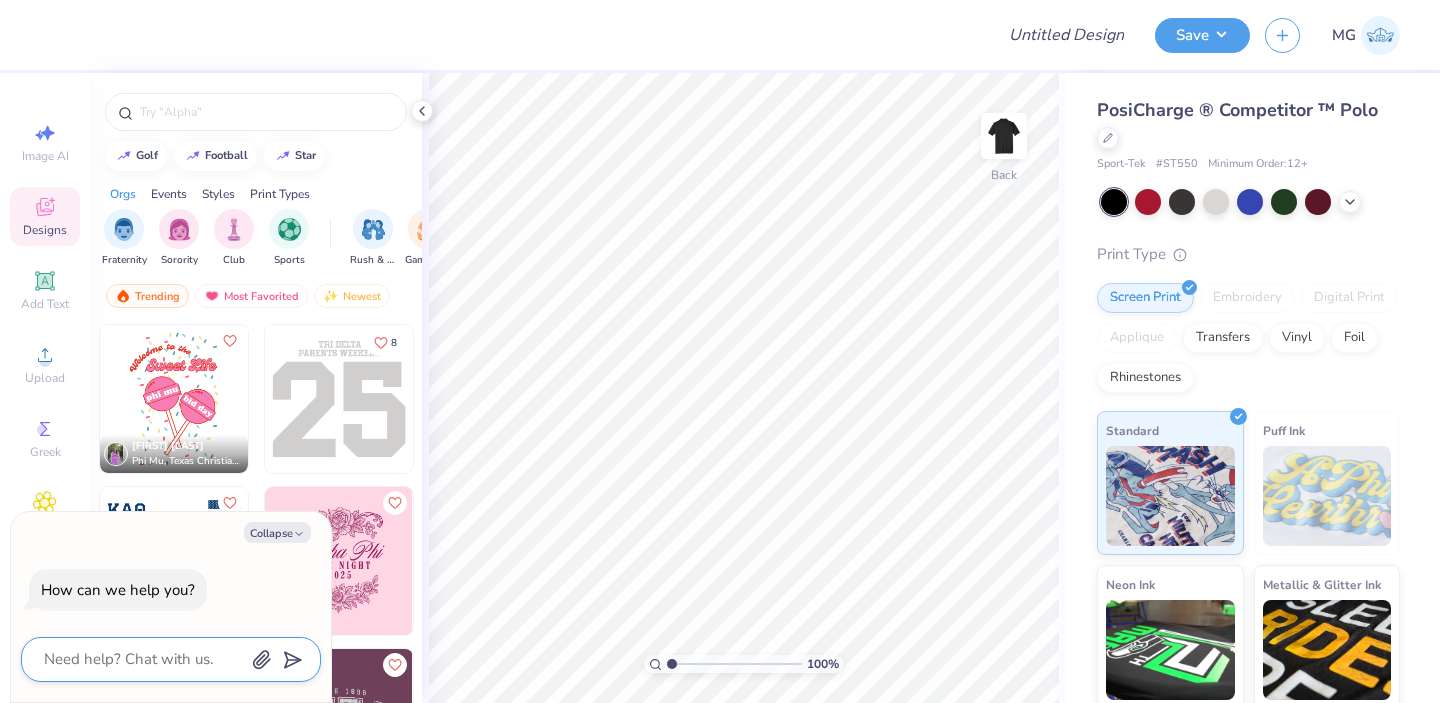 type on "h" 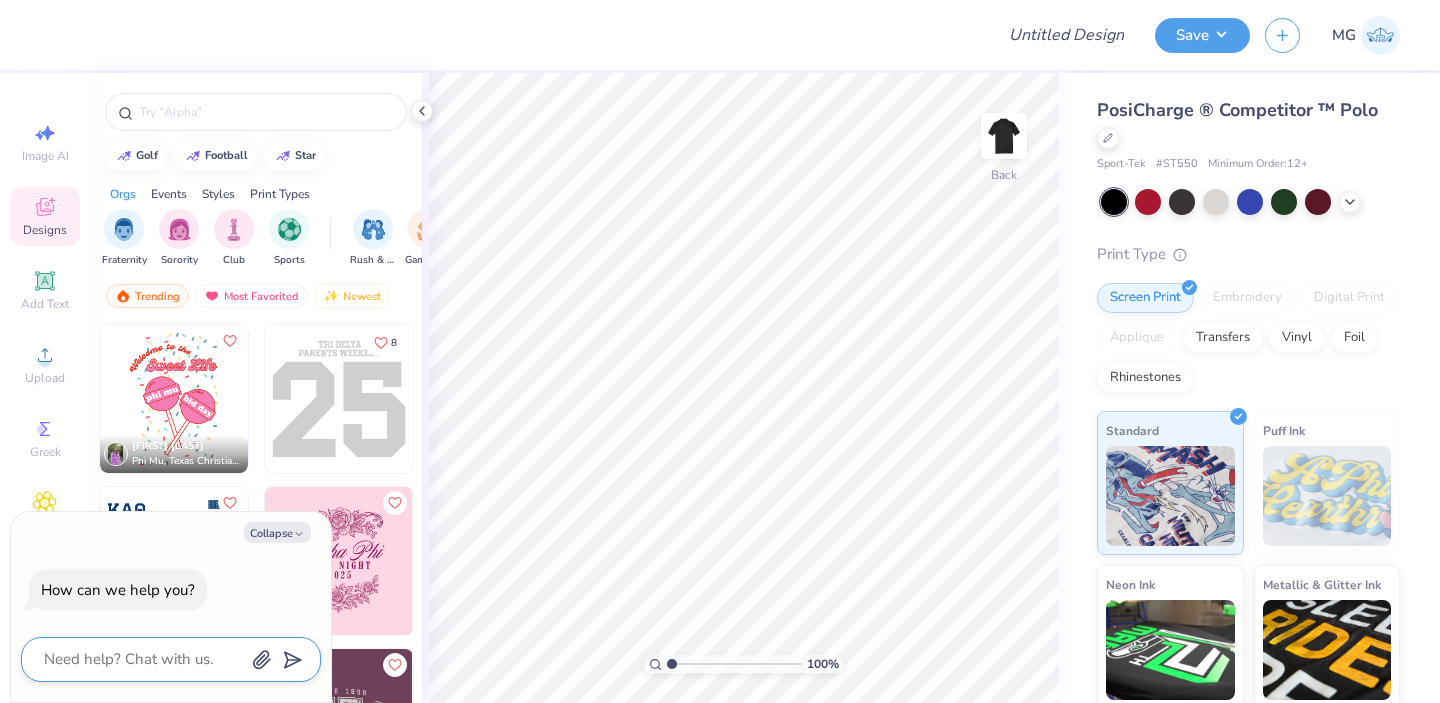 type on "x" 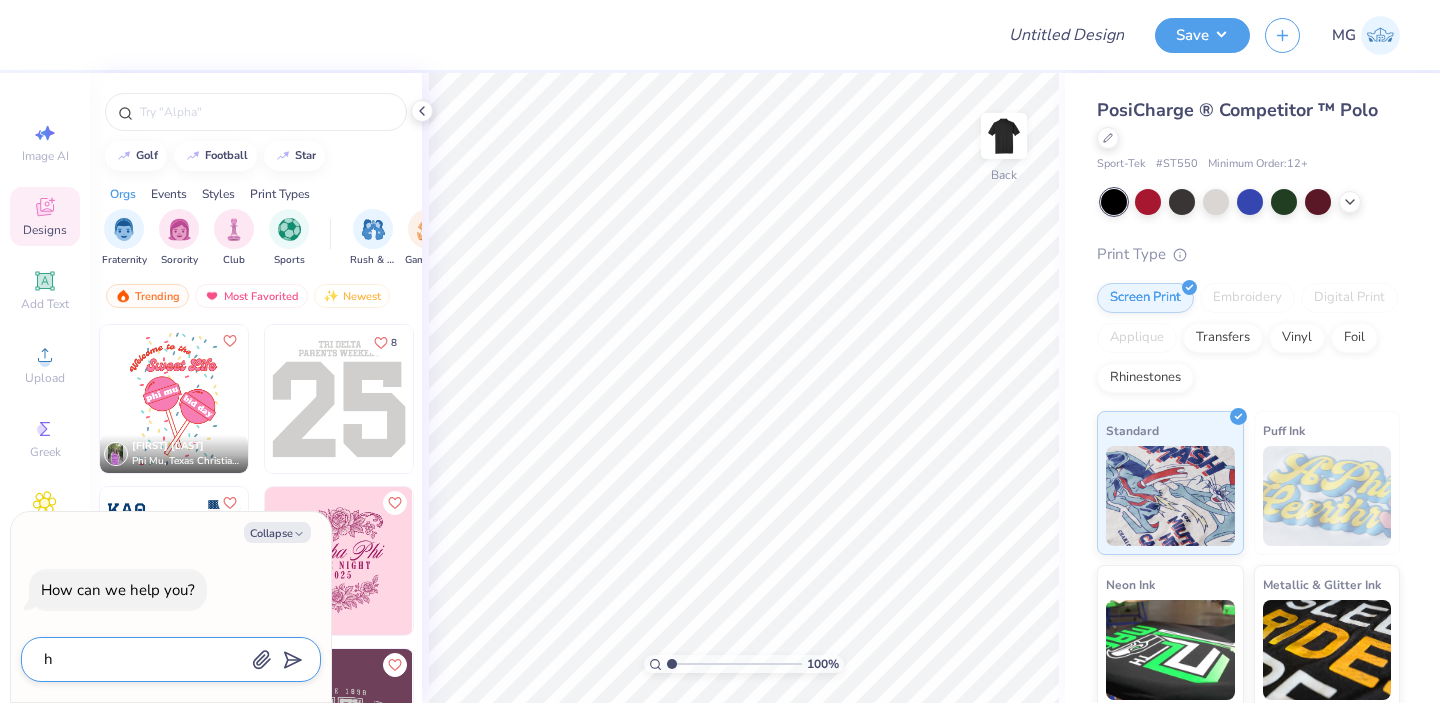 type on "ho" 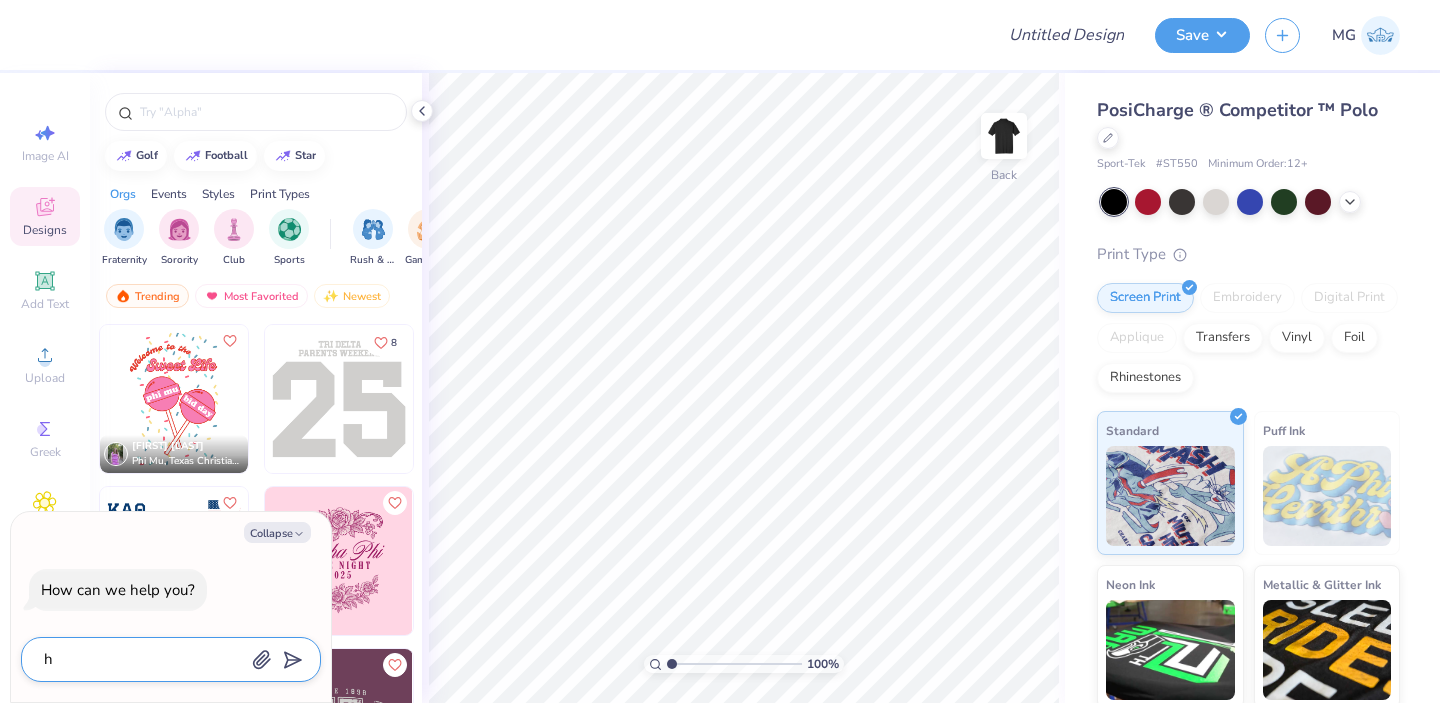 type on "x" 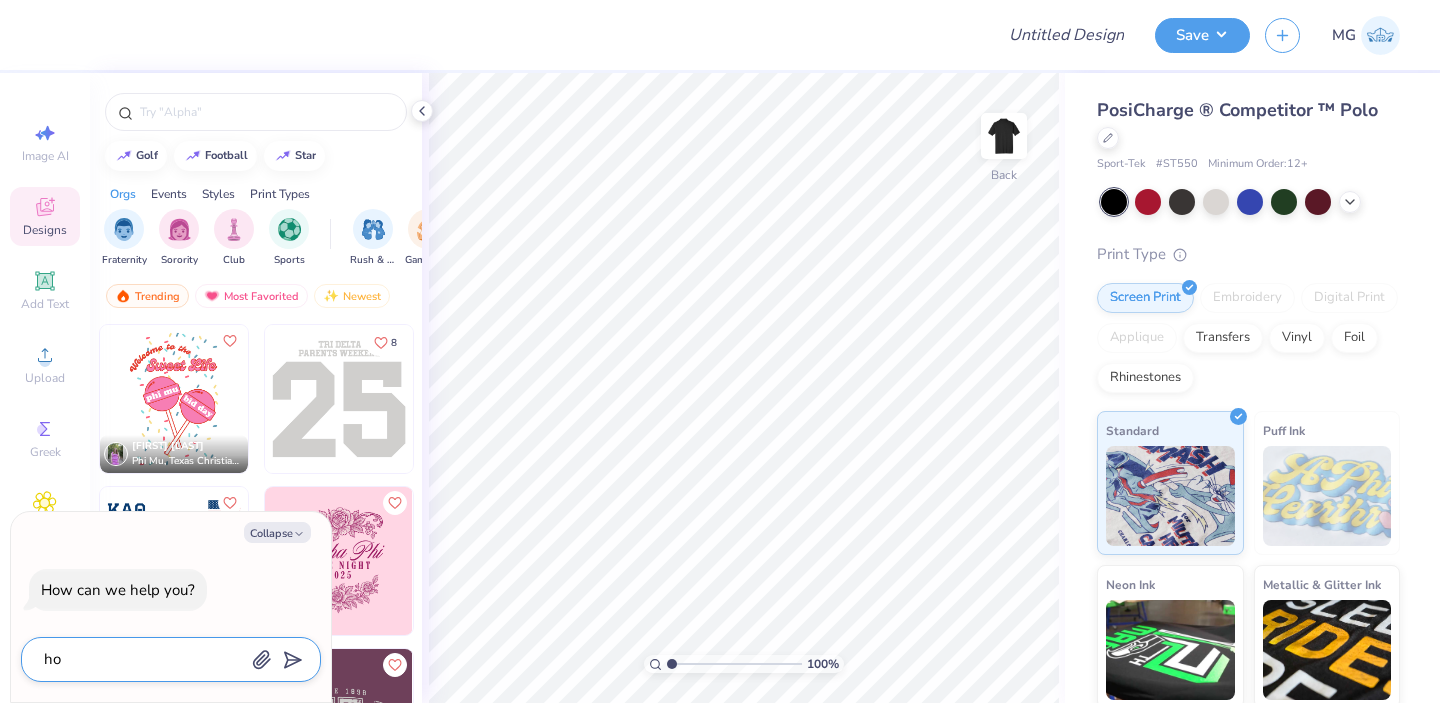 type on "how" 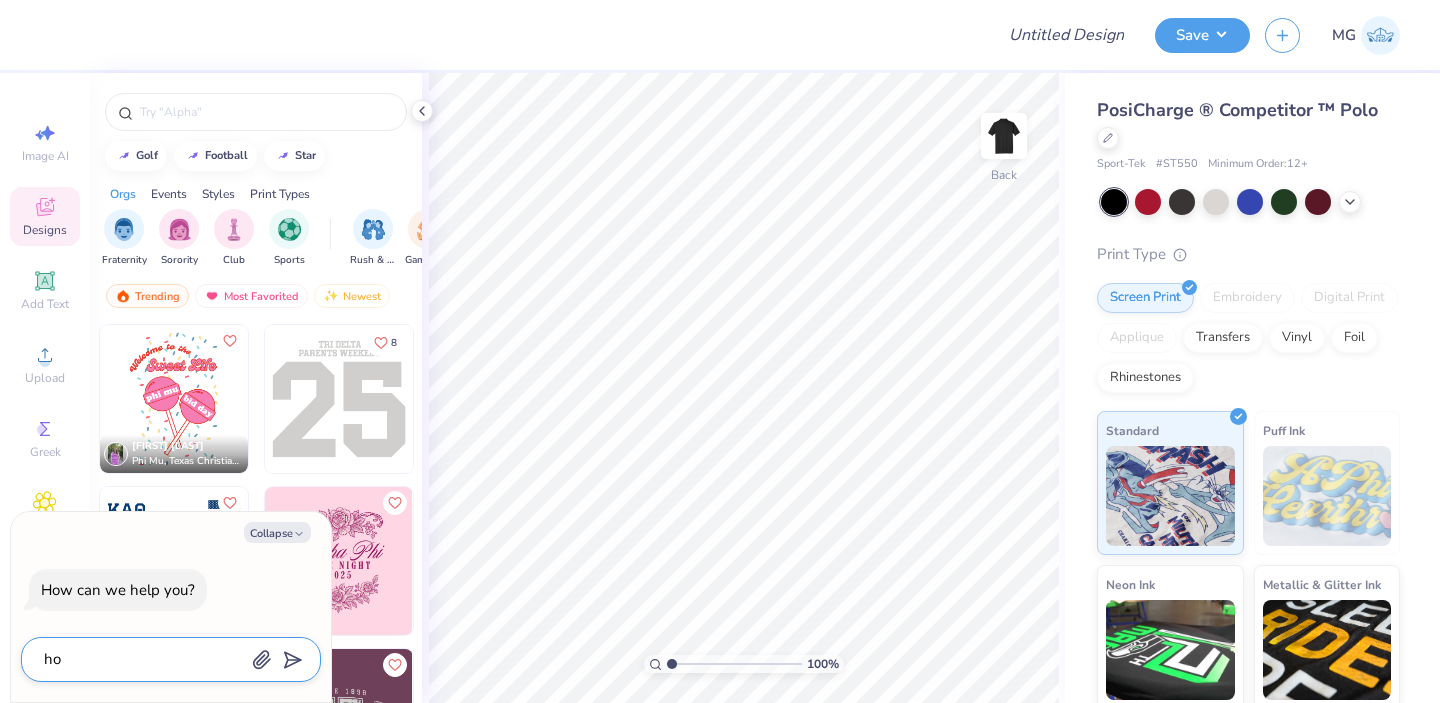 type on "x" 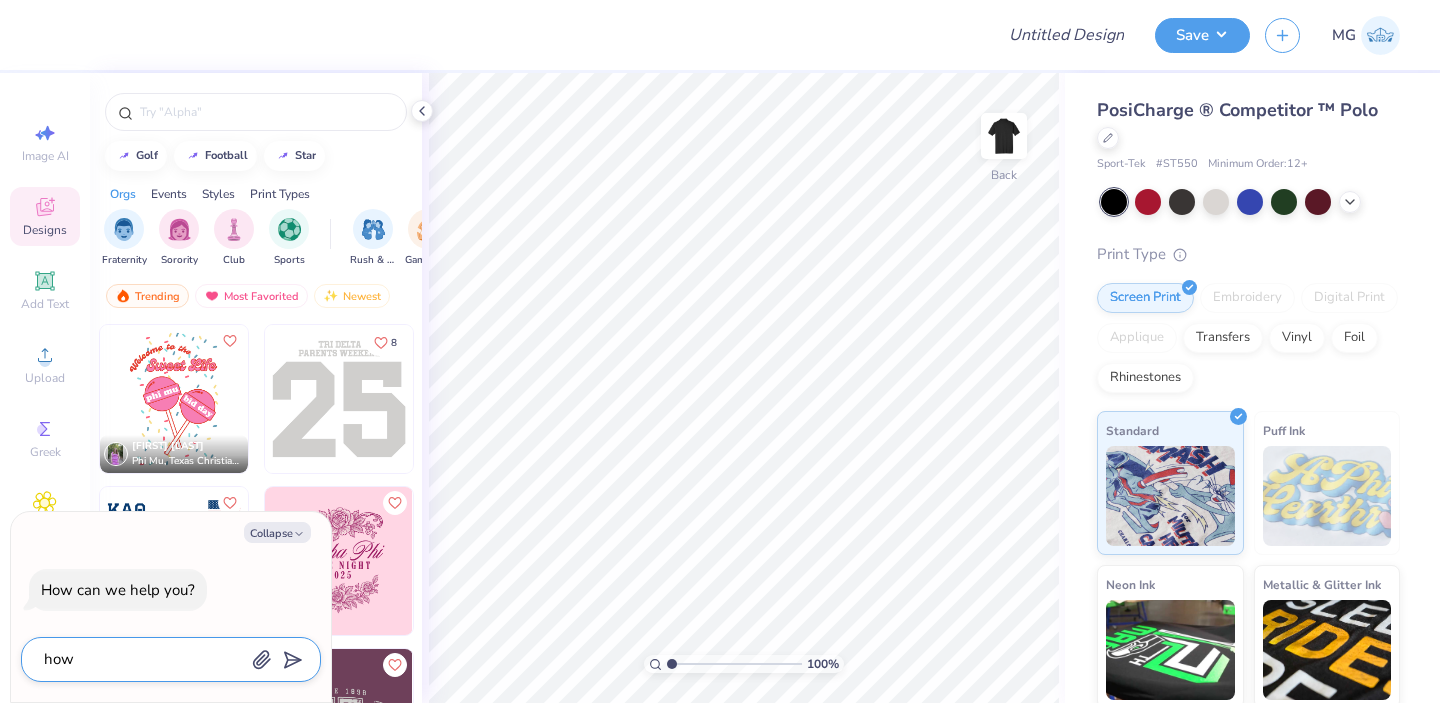type on "how" 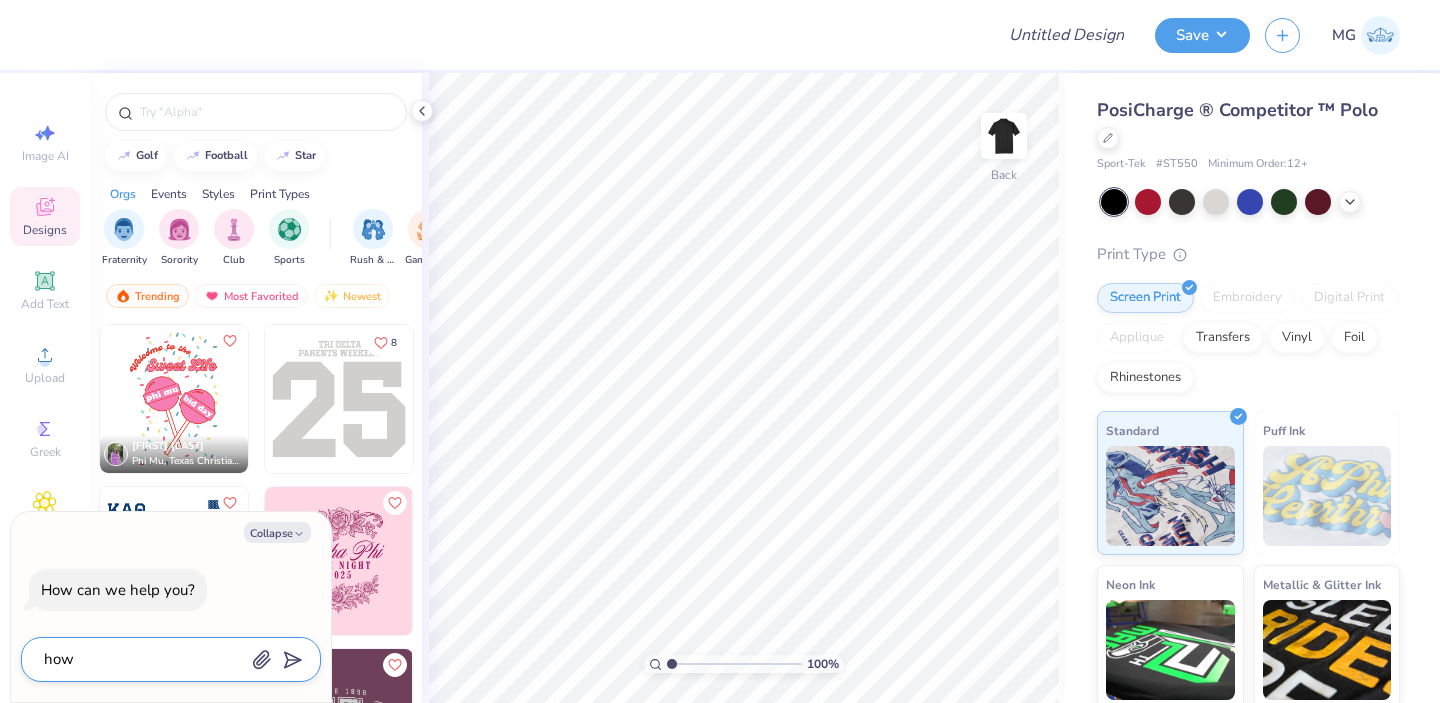 type on "x" 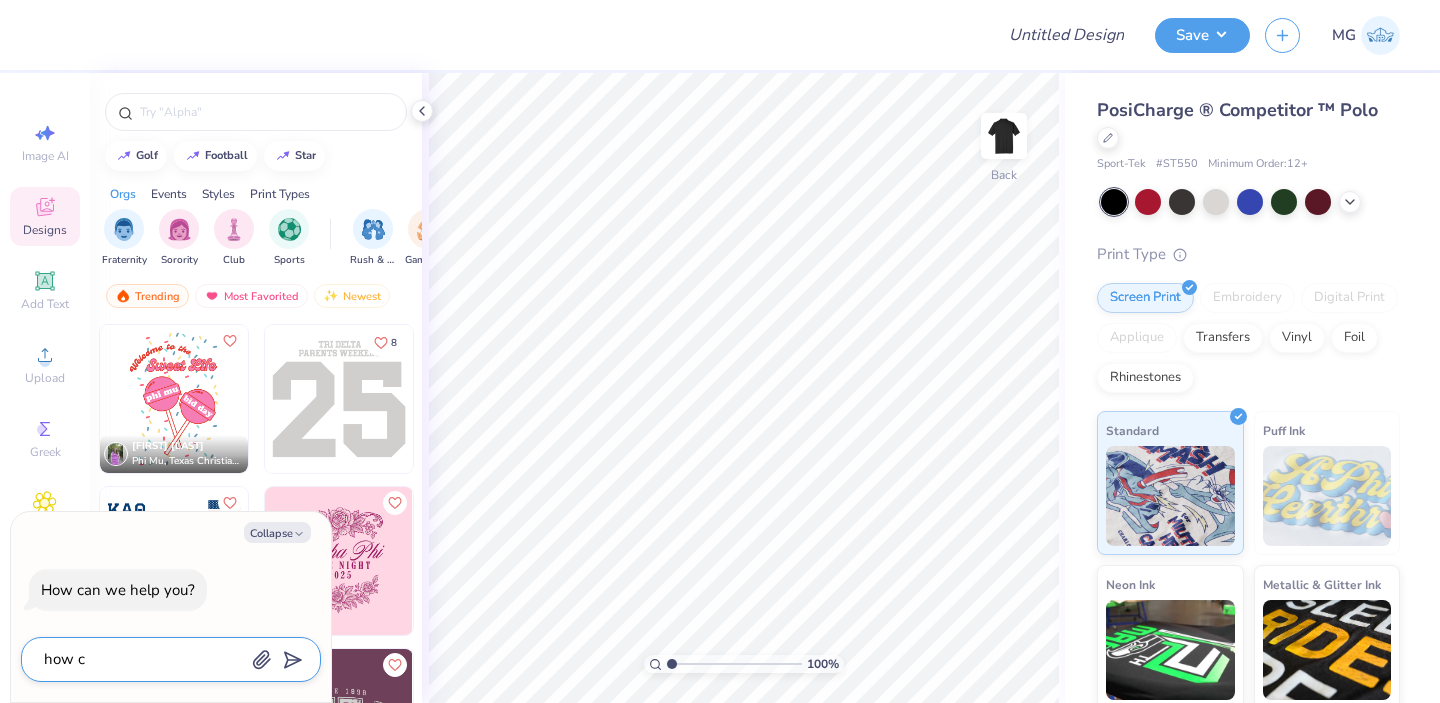 type on "how ca" 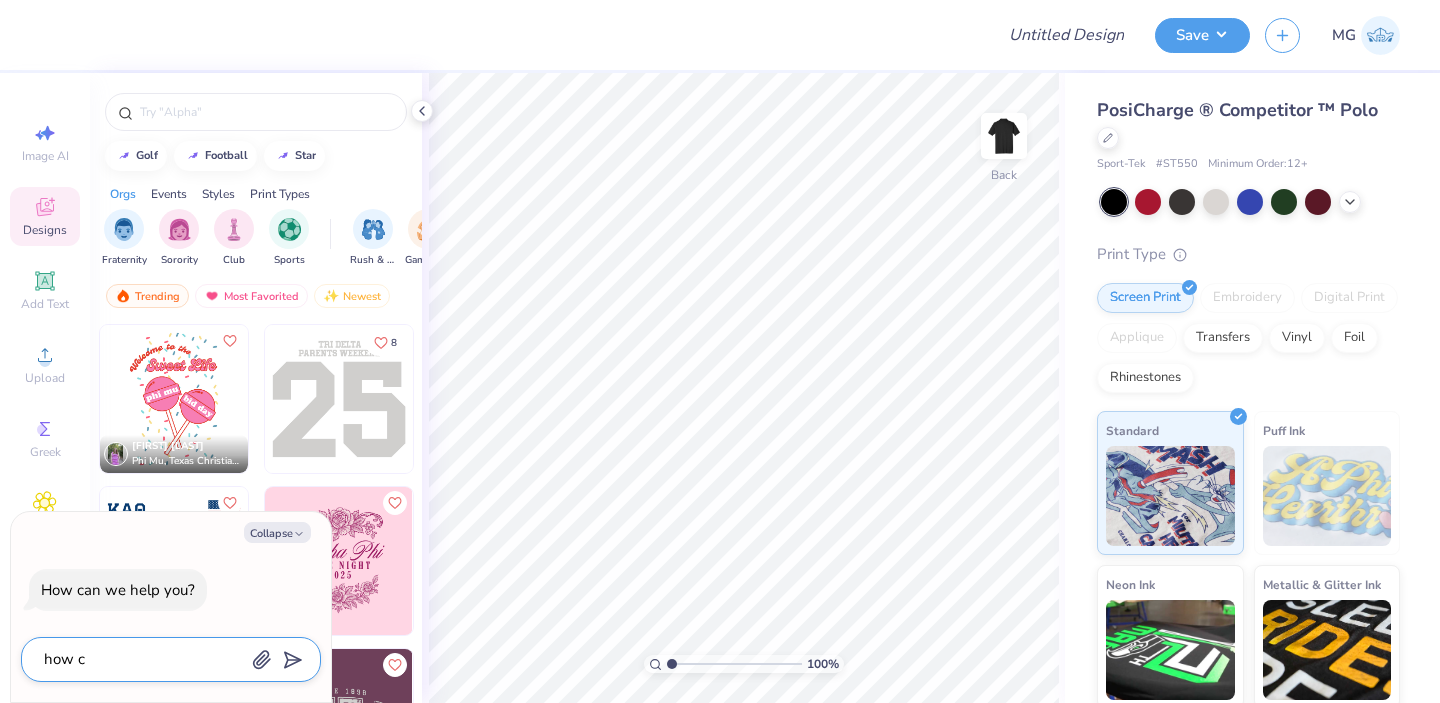 type on "x" 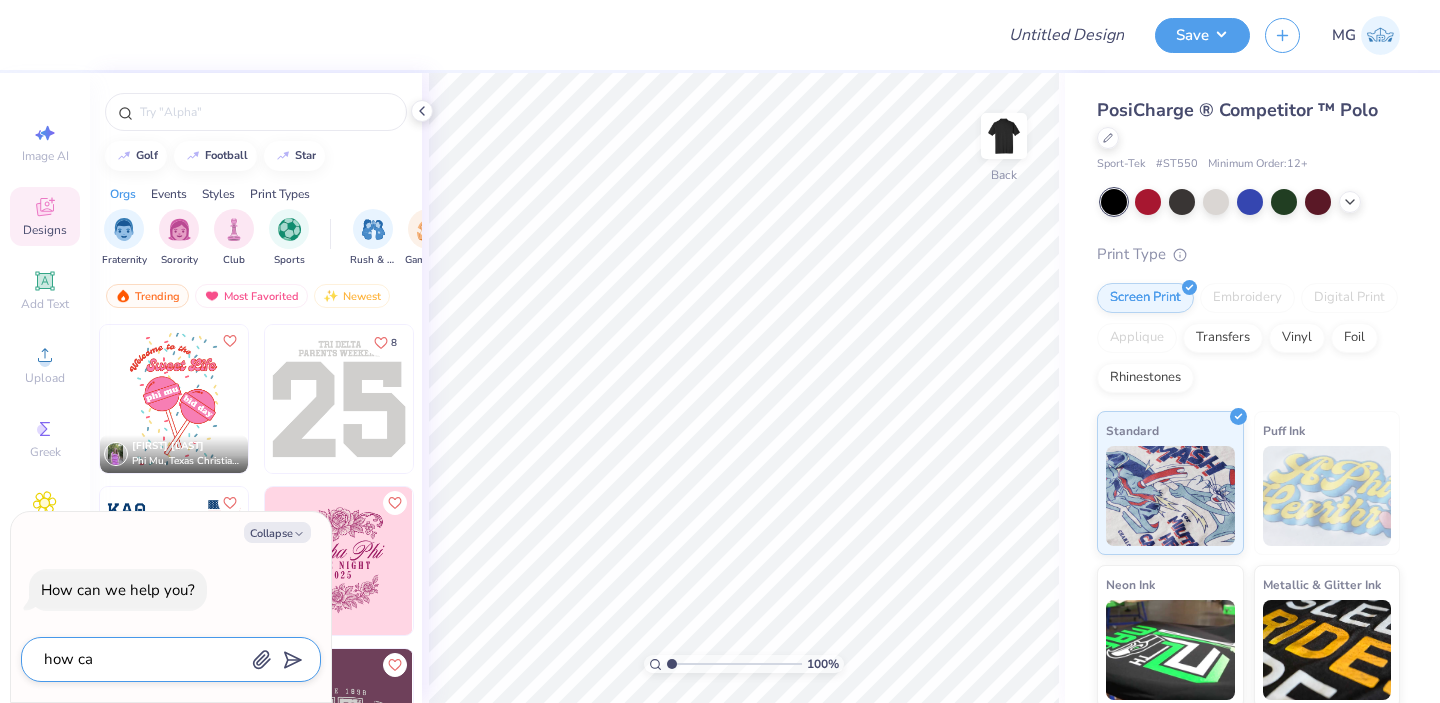 type on "how can" 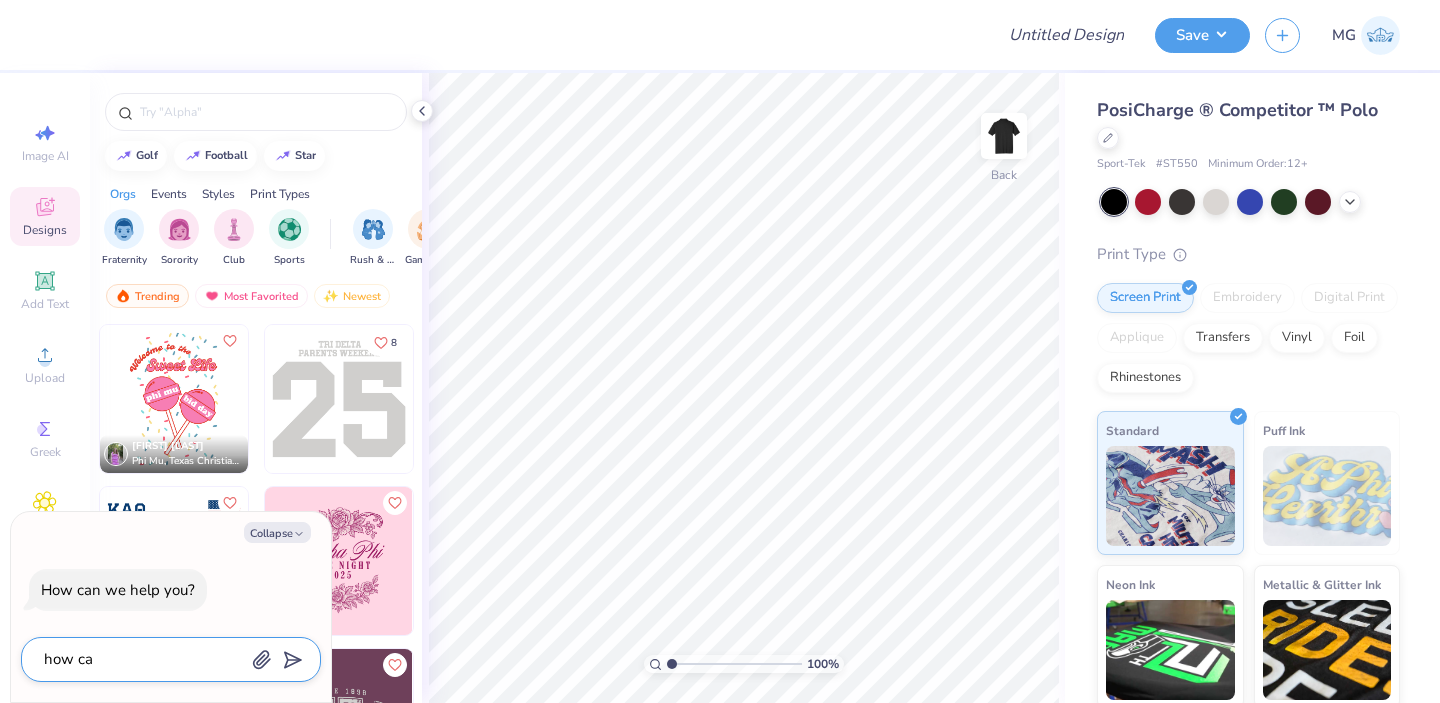 type on "x" 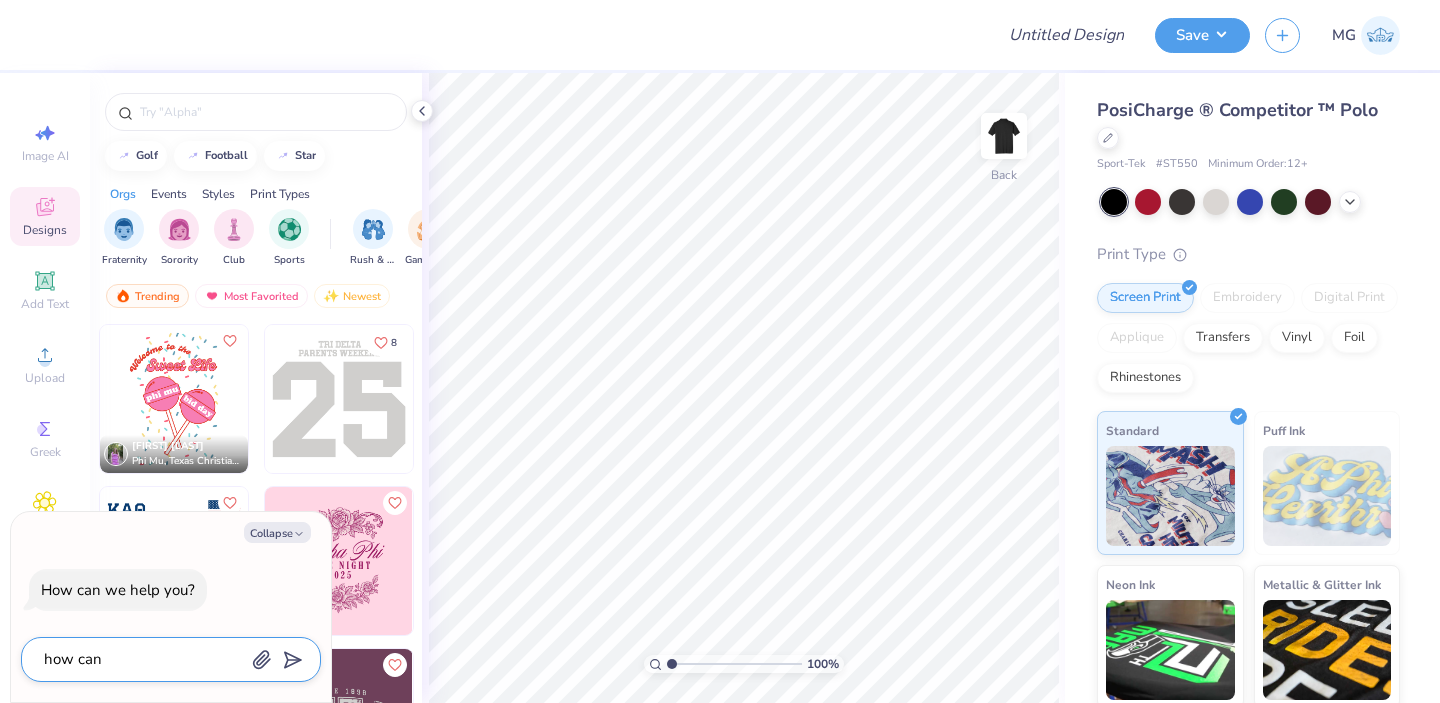 type on "how can" 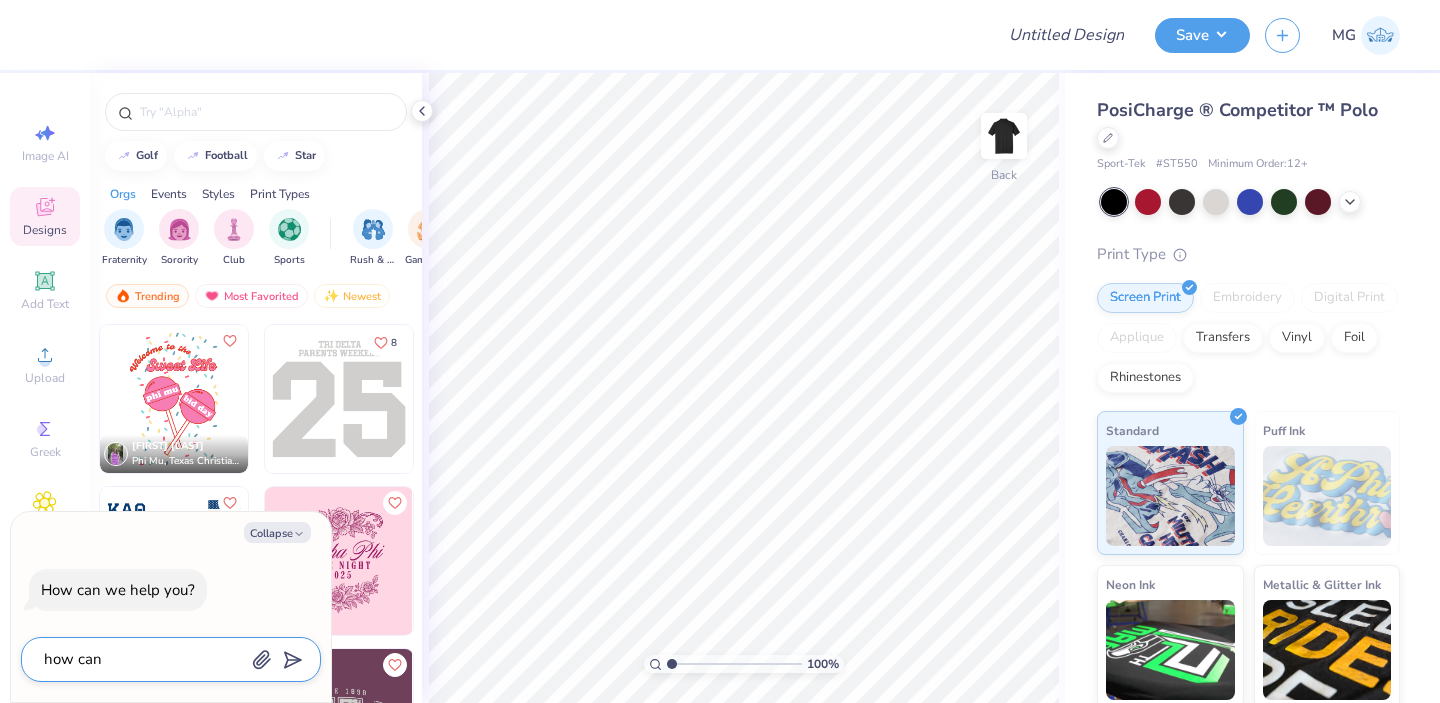 type on "x" 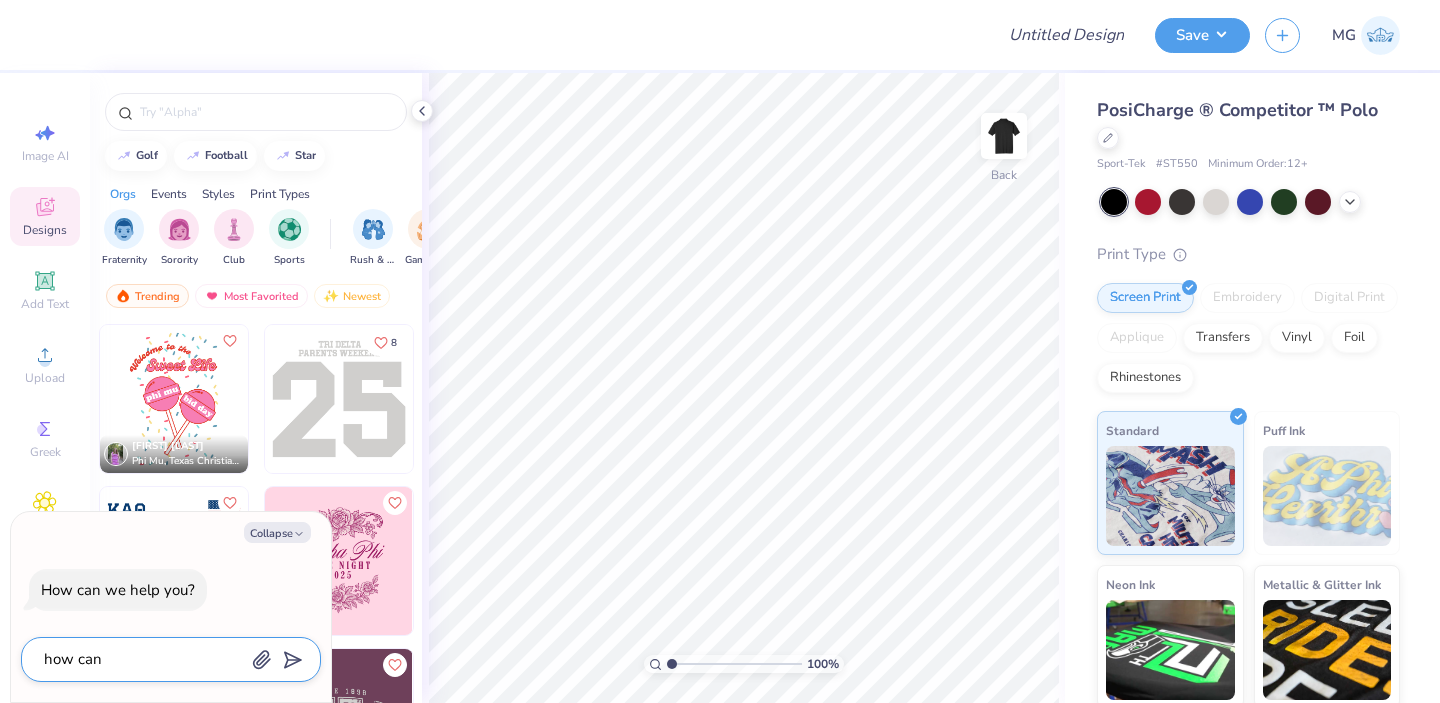 type on "how can i" 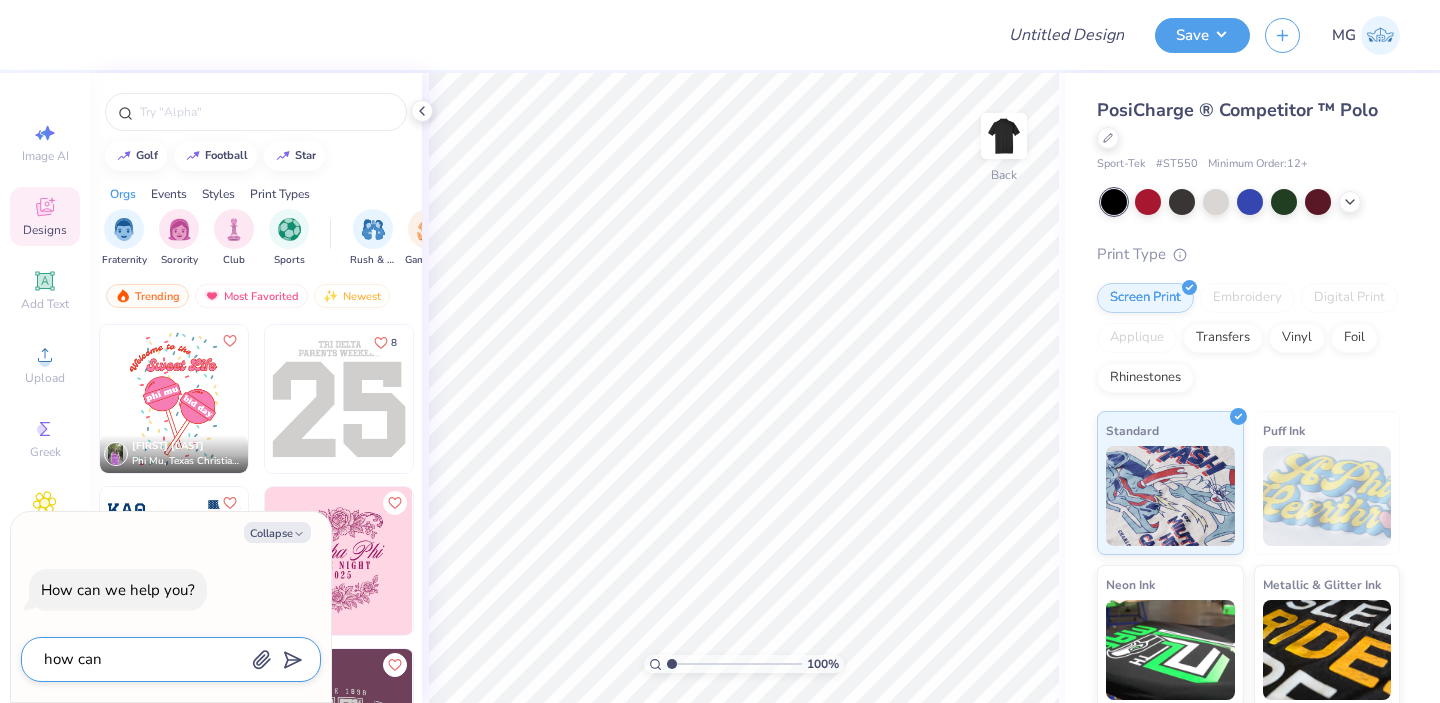 type on "x" 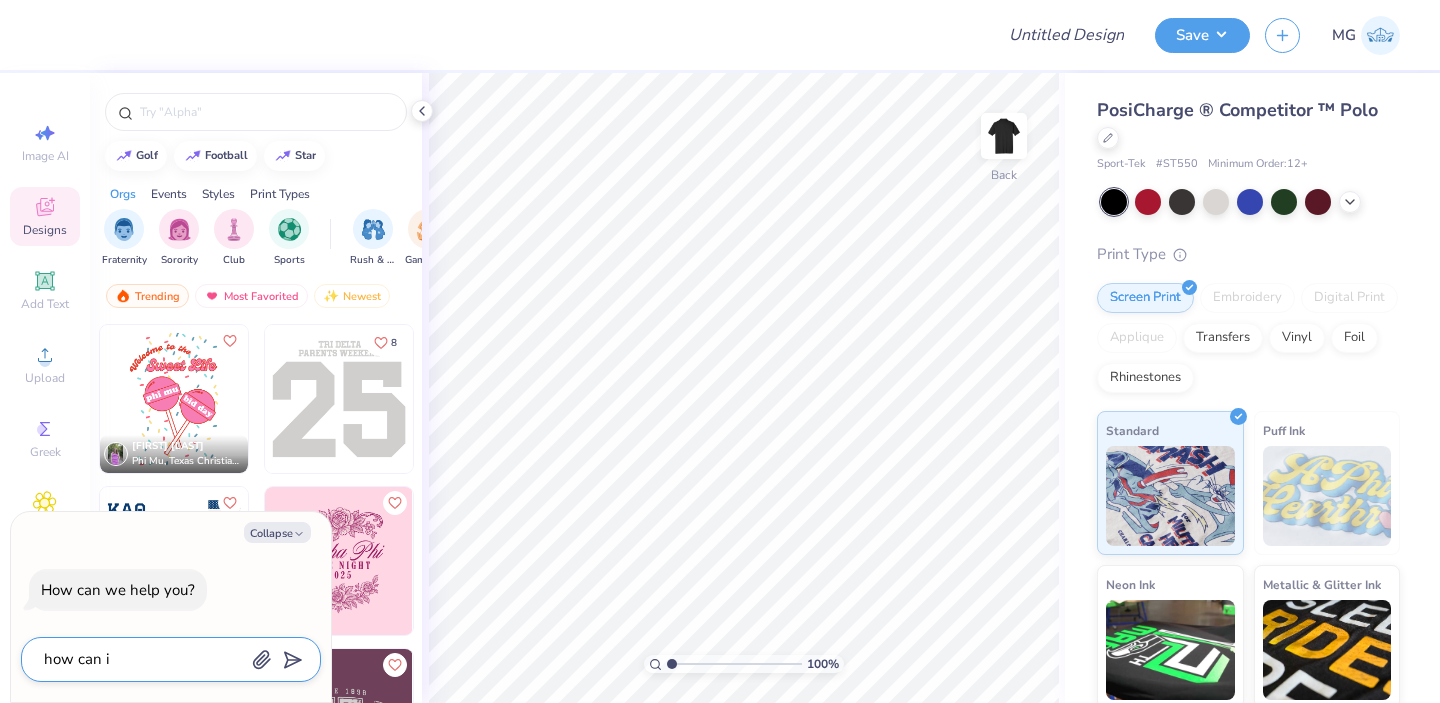type on "how can i" 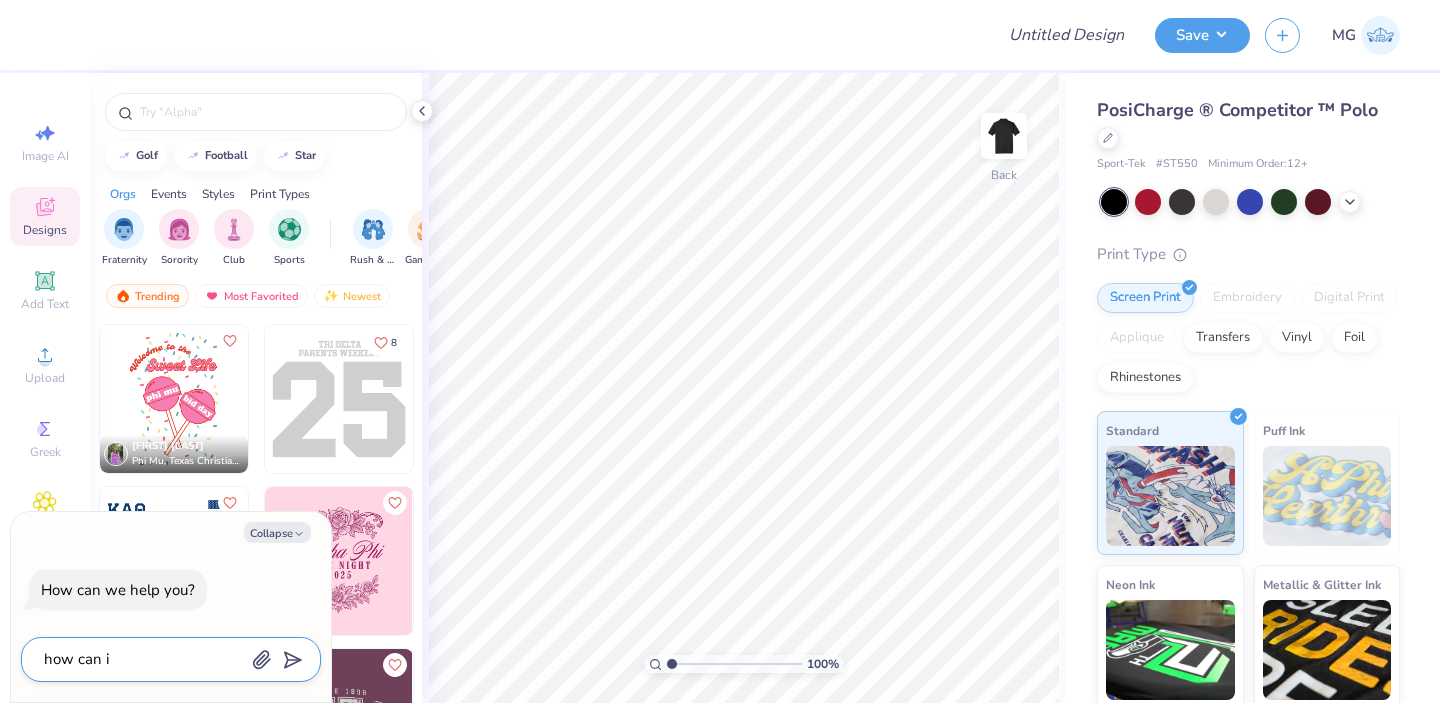 type on "x" 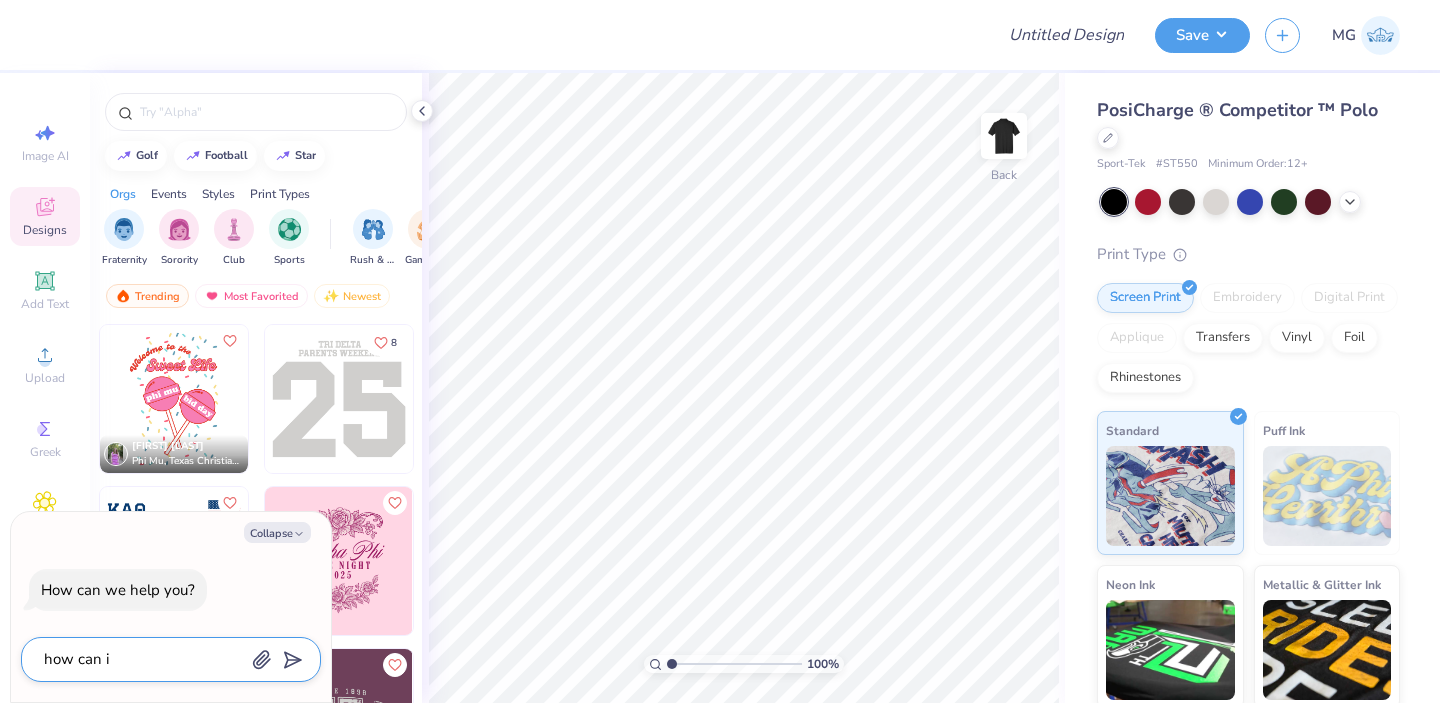 type on "how can i a" 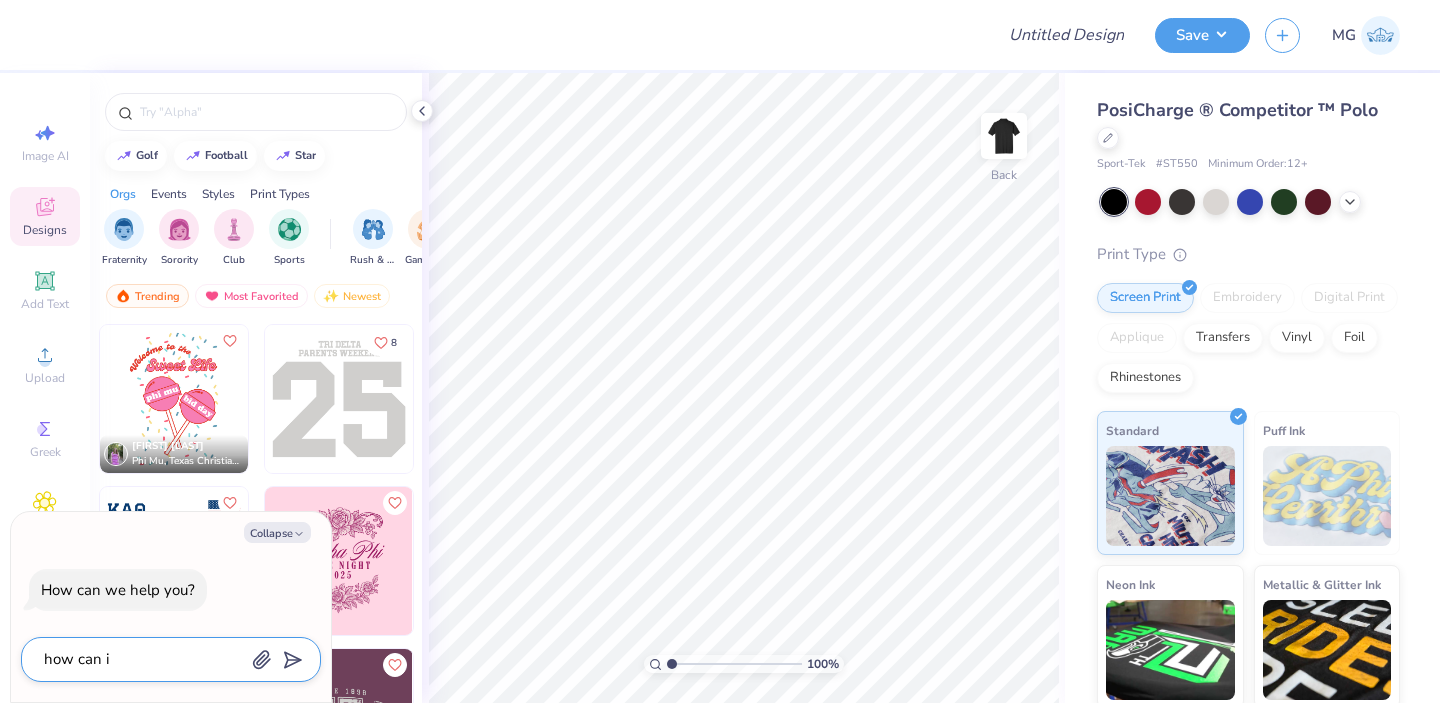 type on "x" 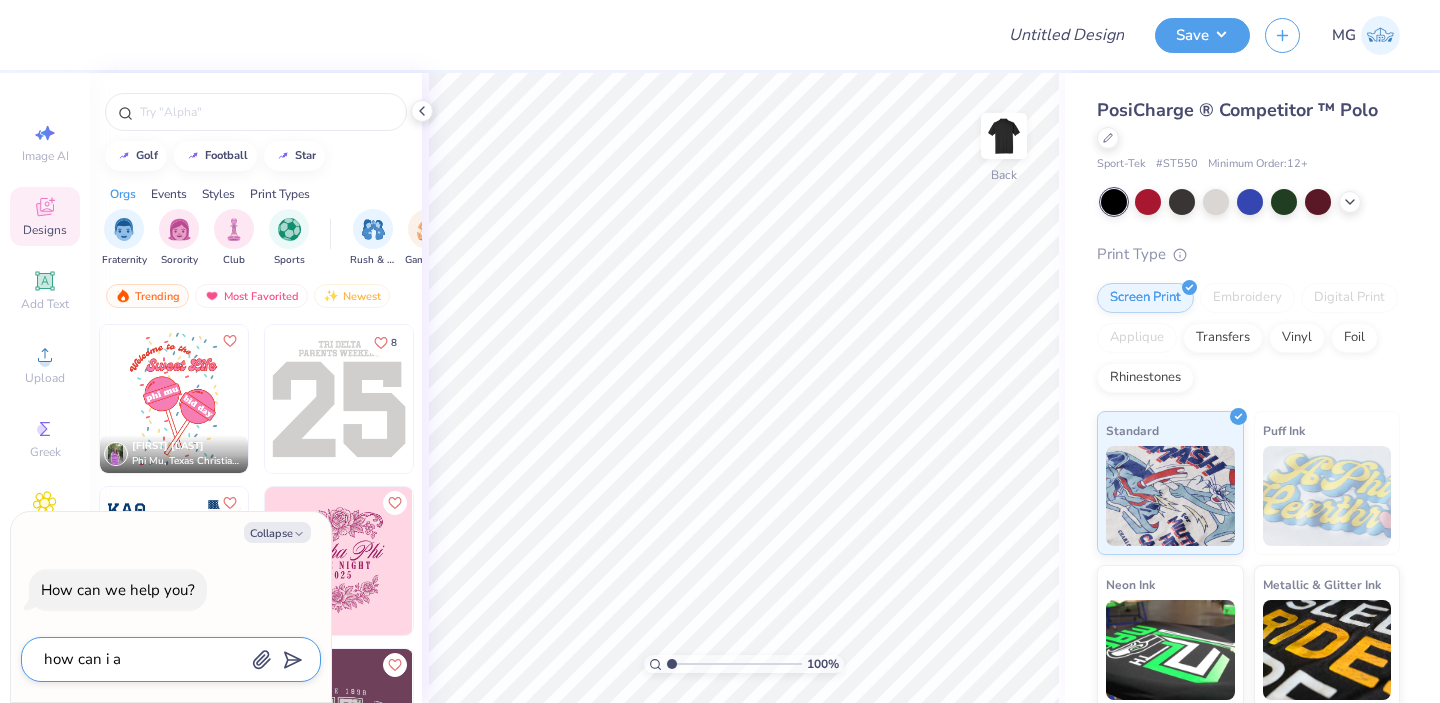 type on "how can i ad" 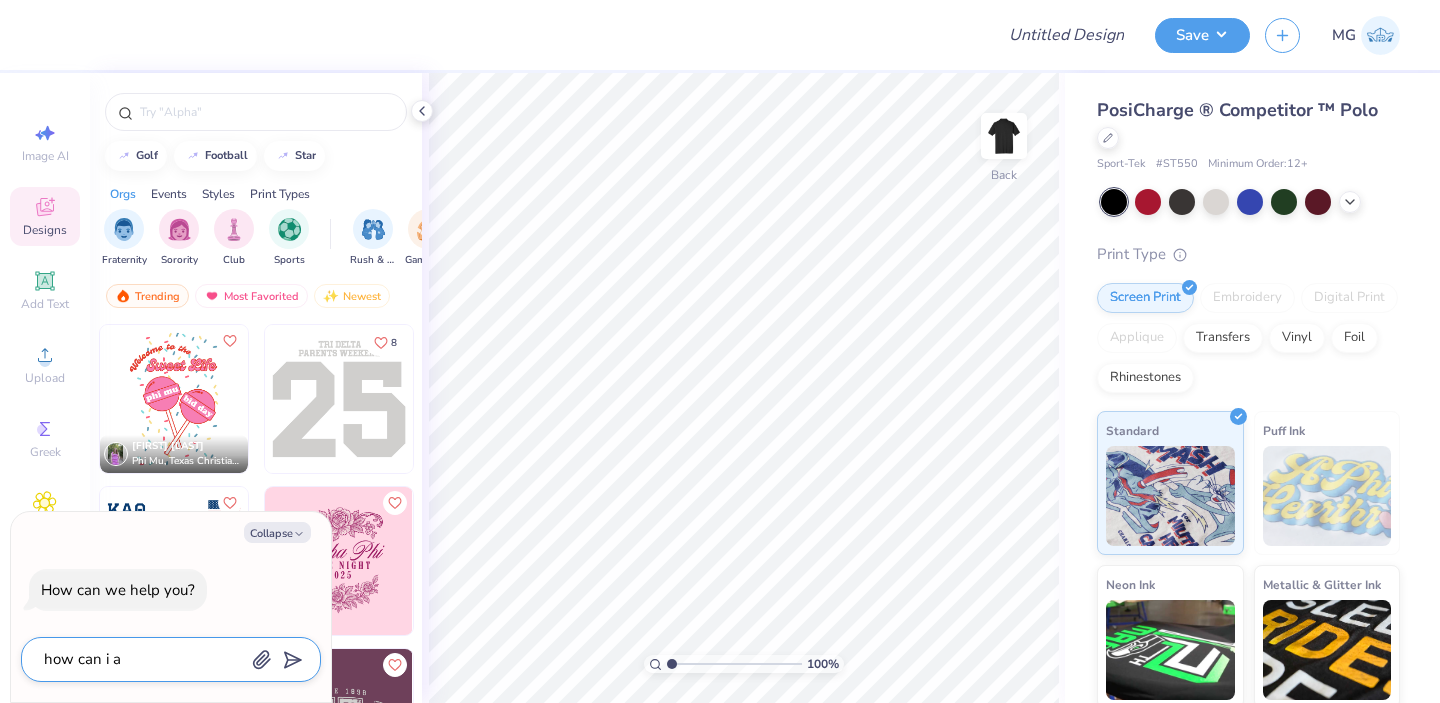 type on "x" 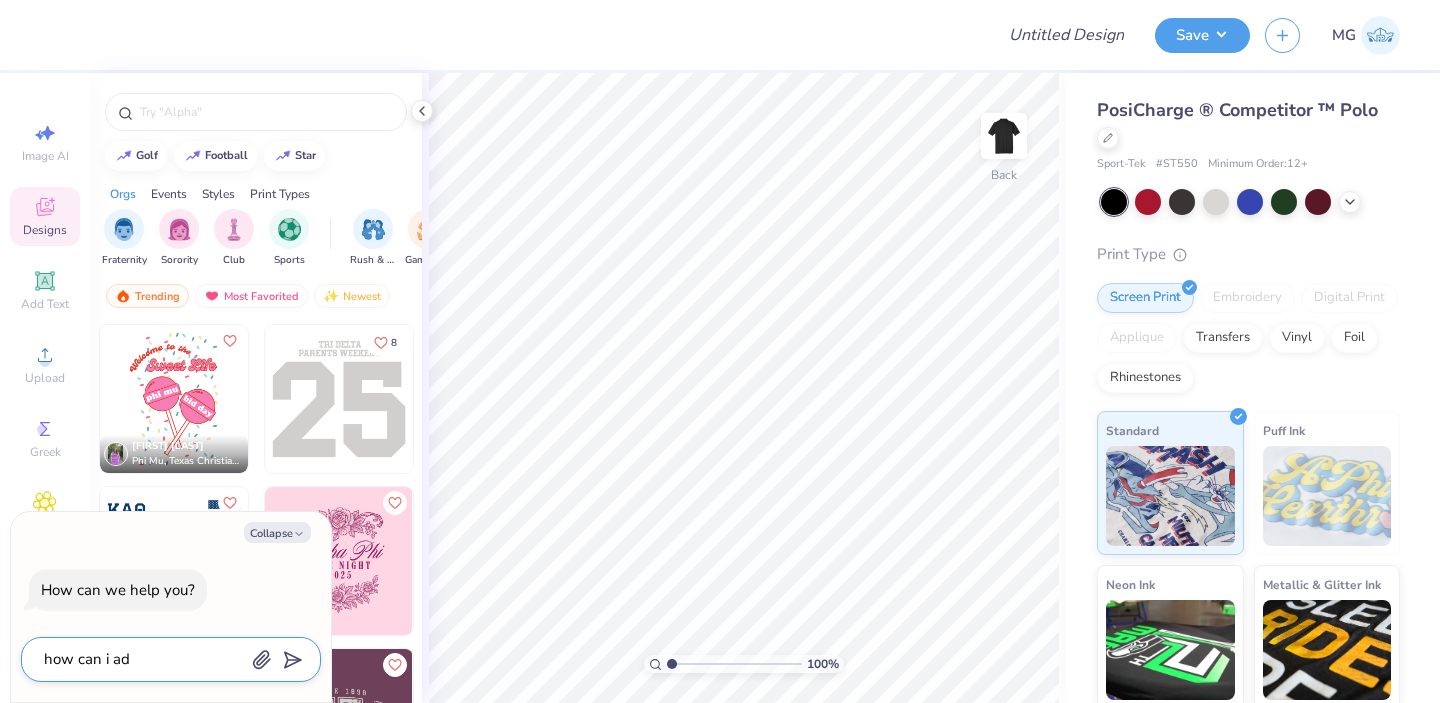 type on "how can i add" 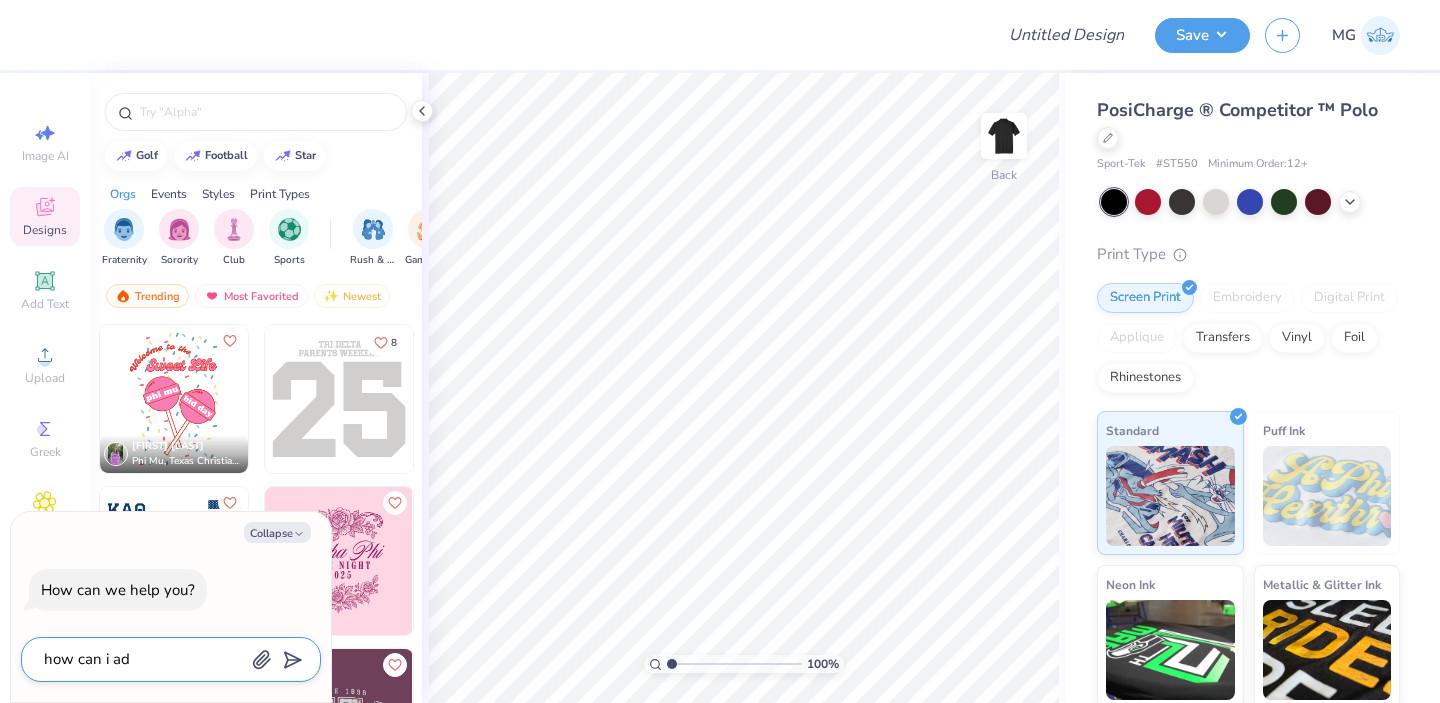 type on "x" 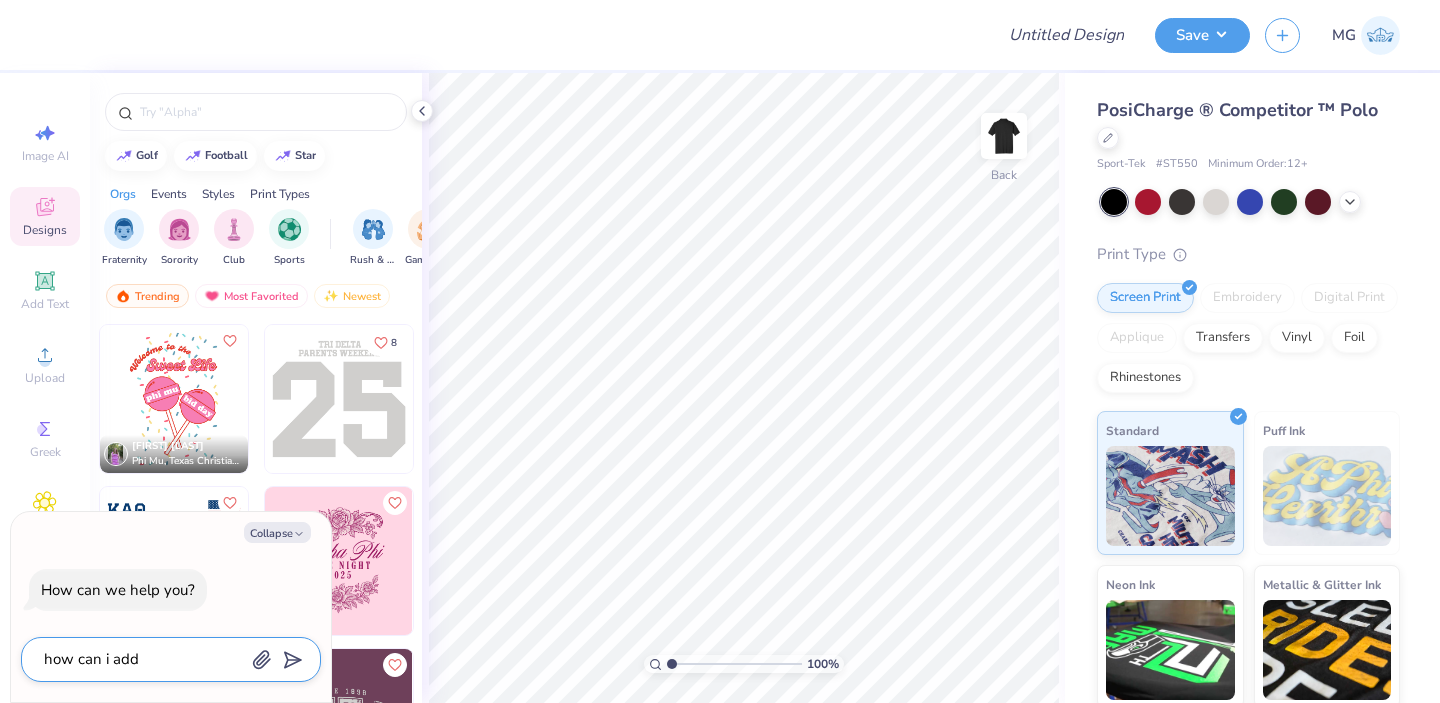 type on "how can i add" 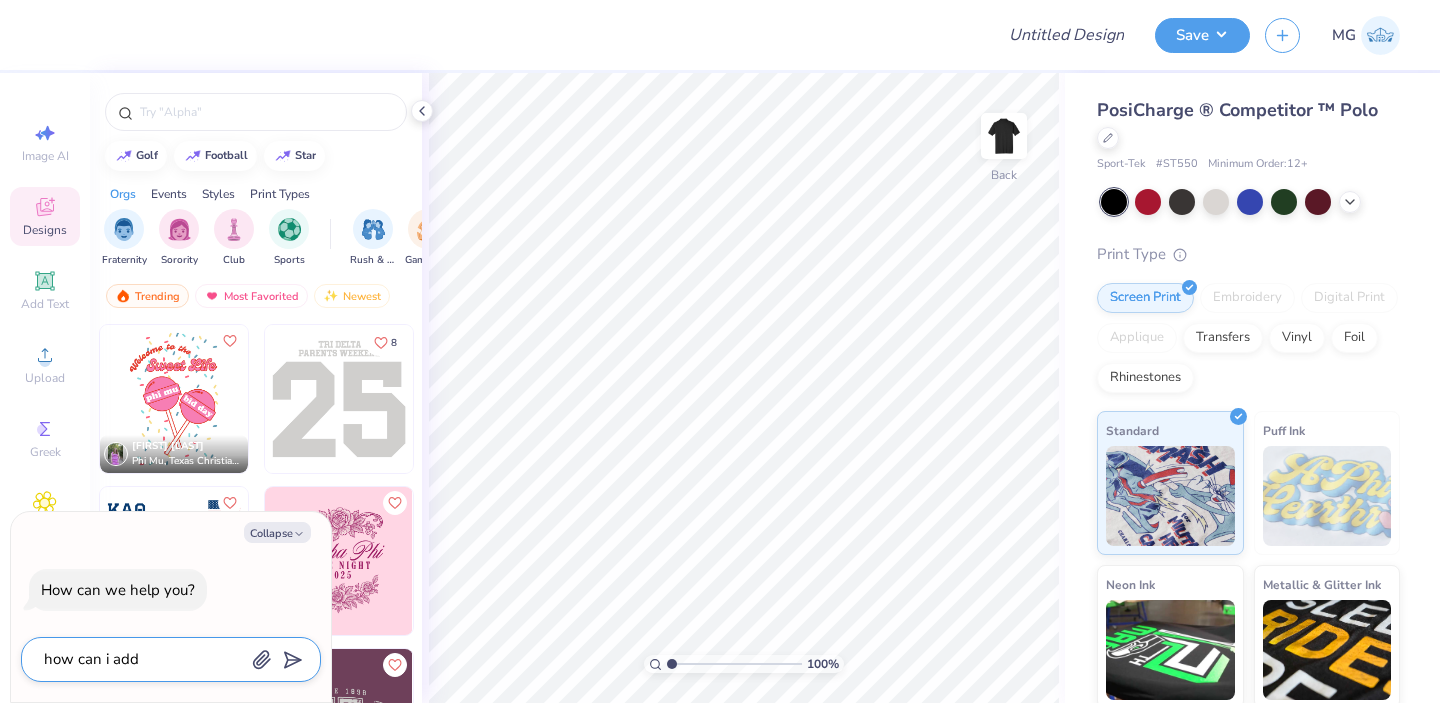 type on "x" 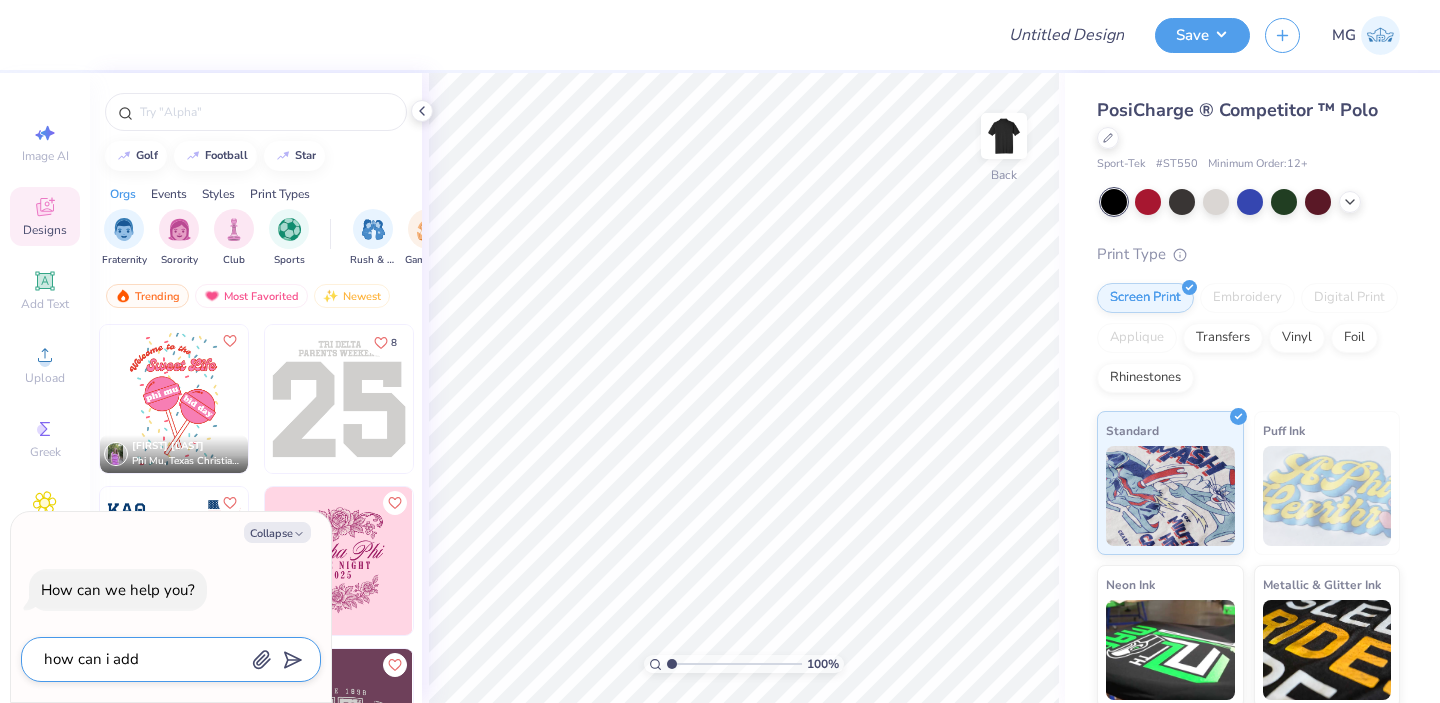 type on "how can i add g" 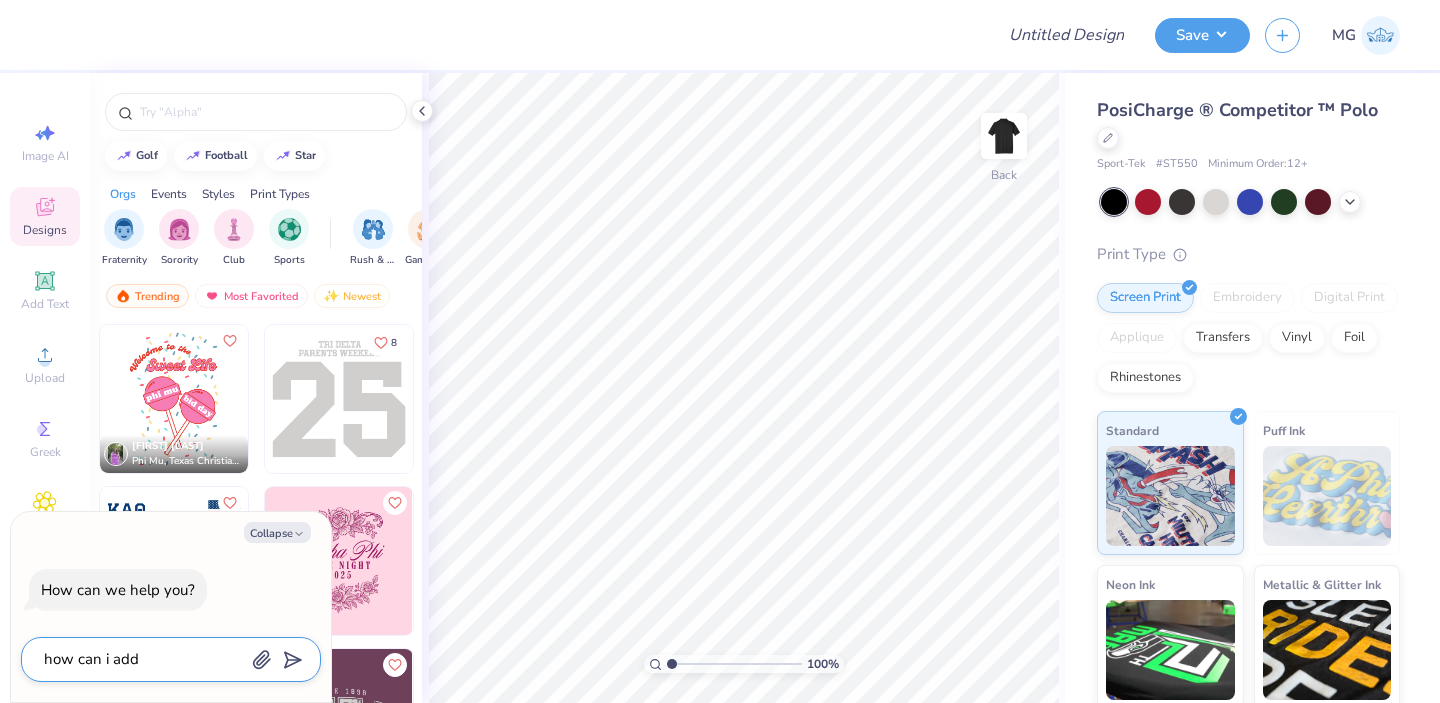 type on "x" 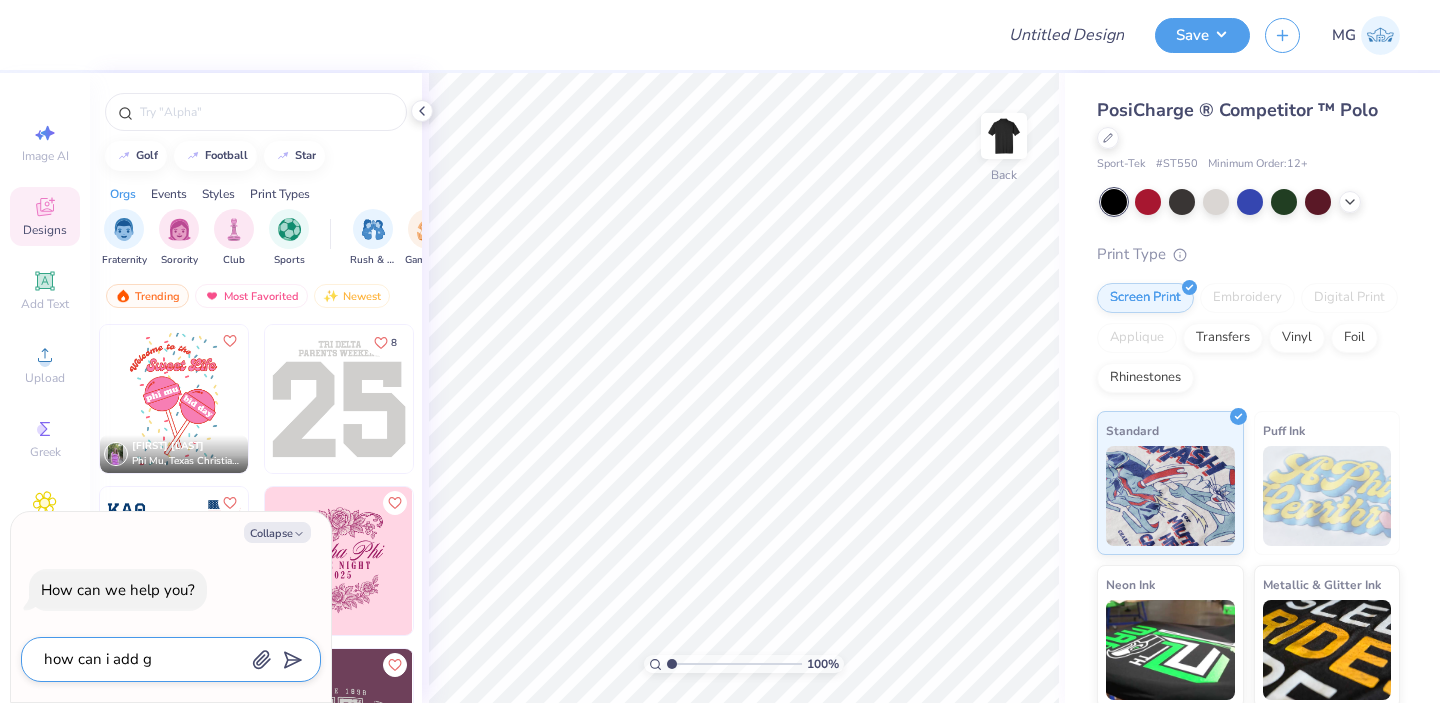 type on "how can i add gr" 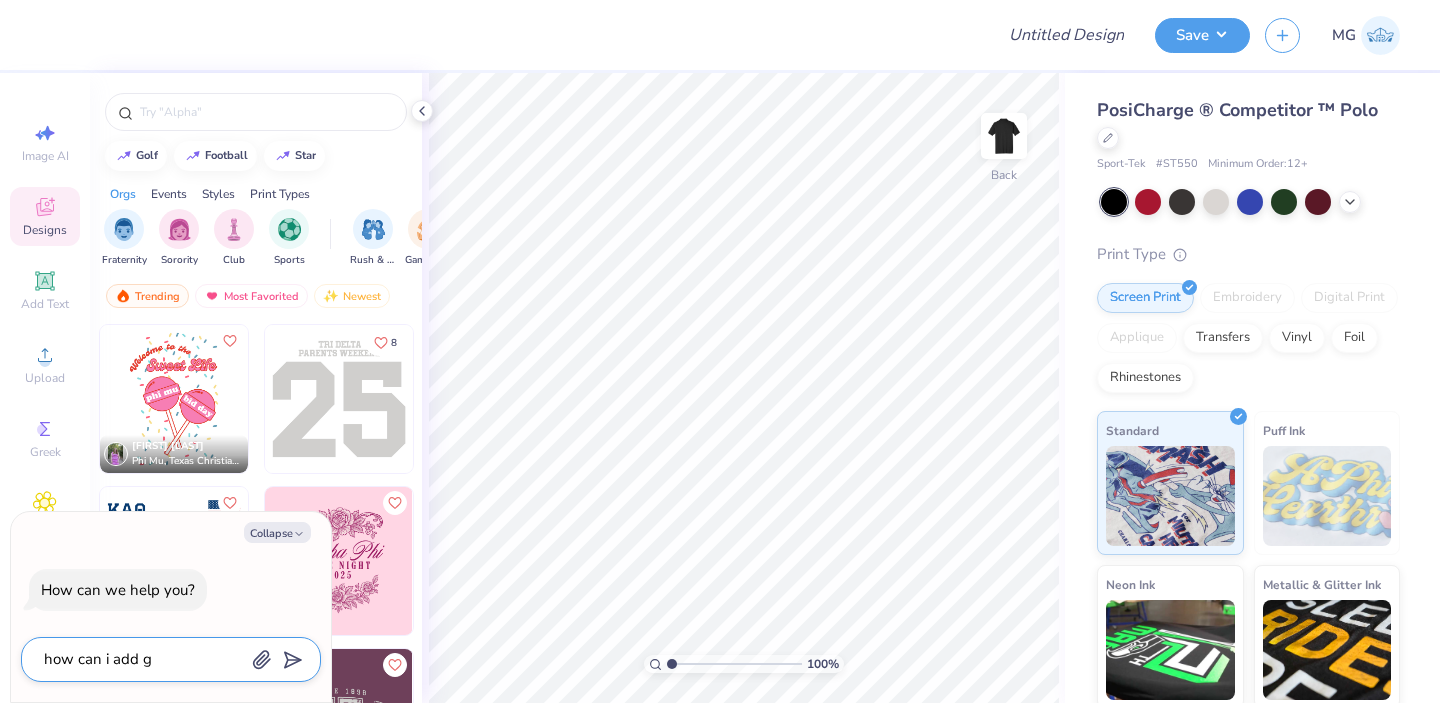 type on "x" 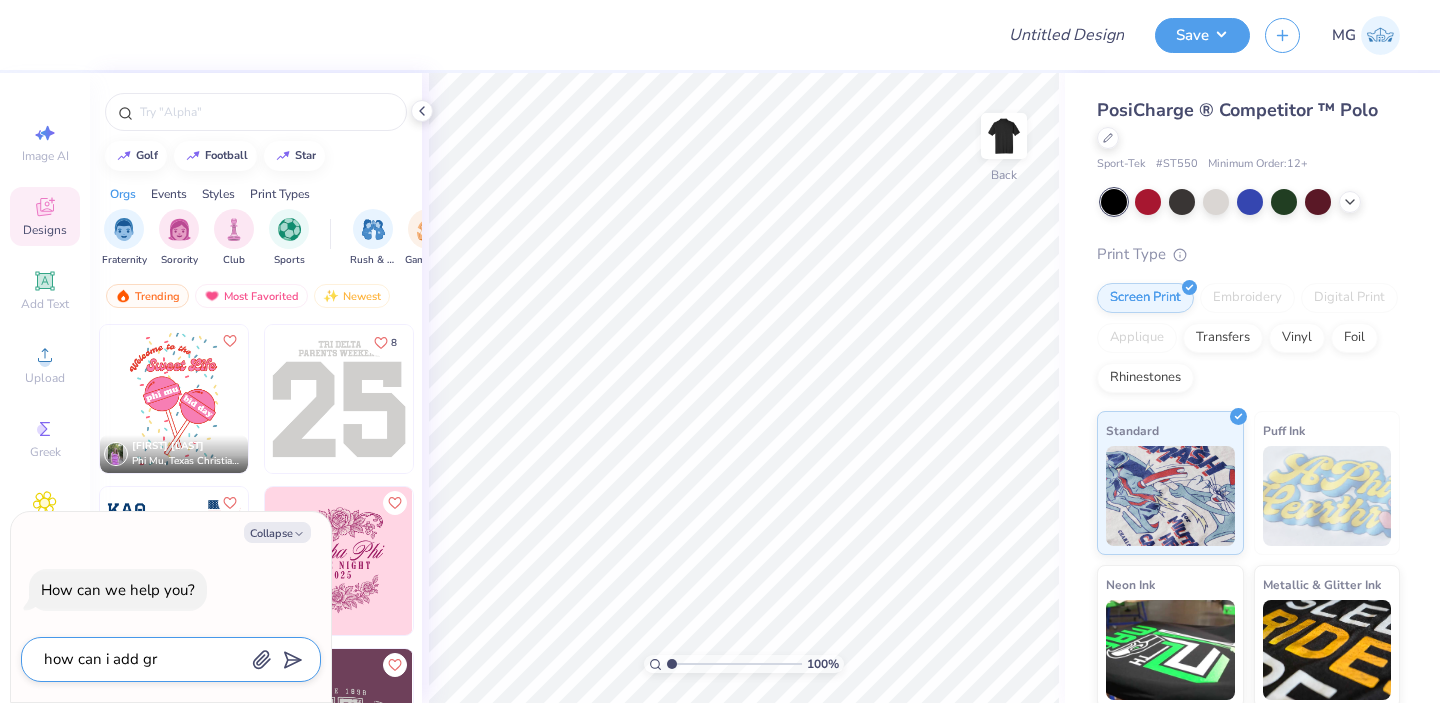 type on "how can i add gre" 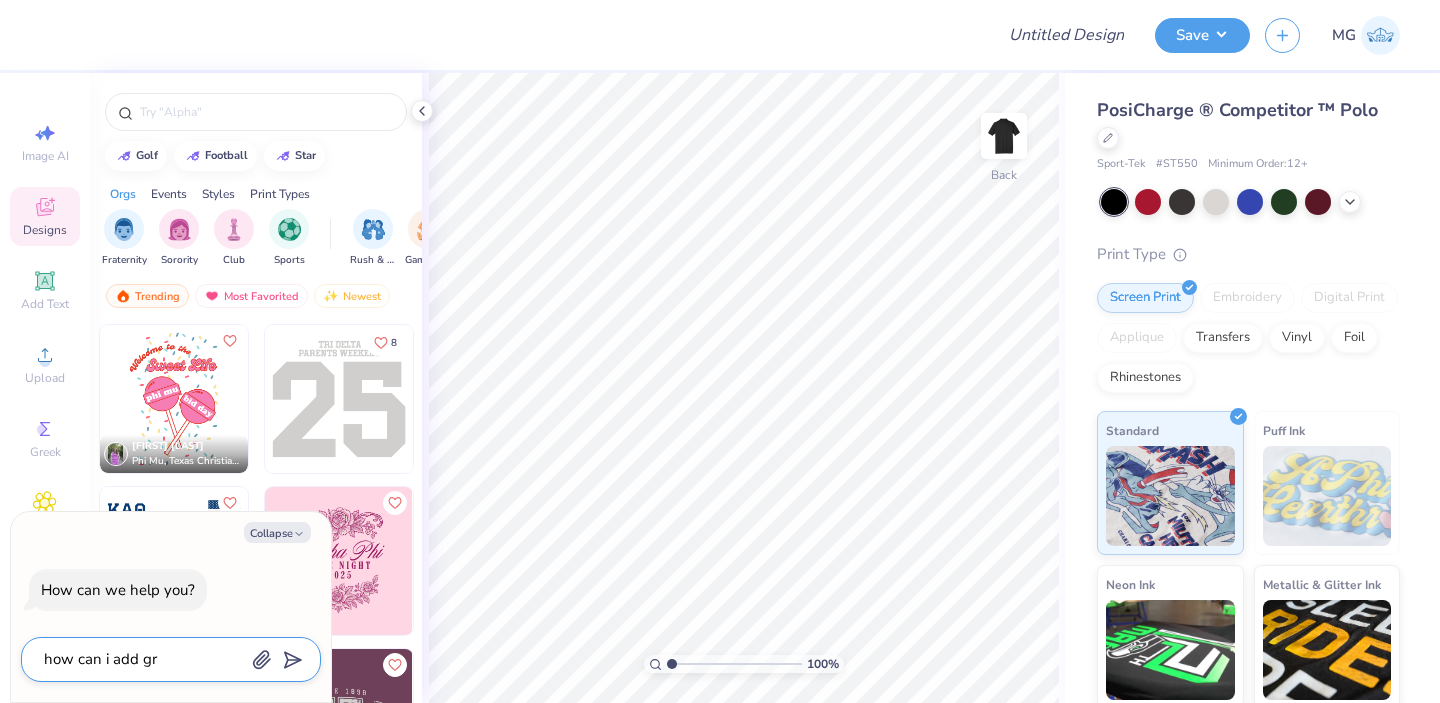 type on "x" 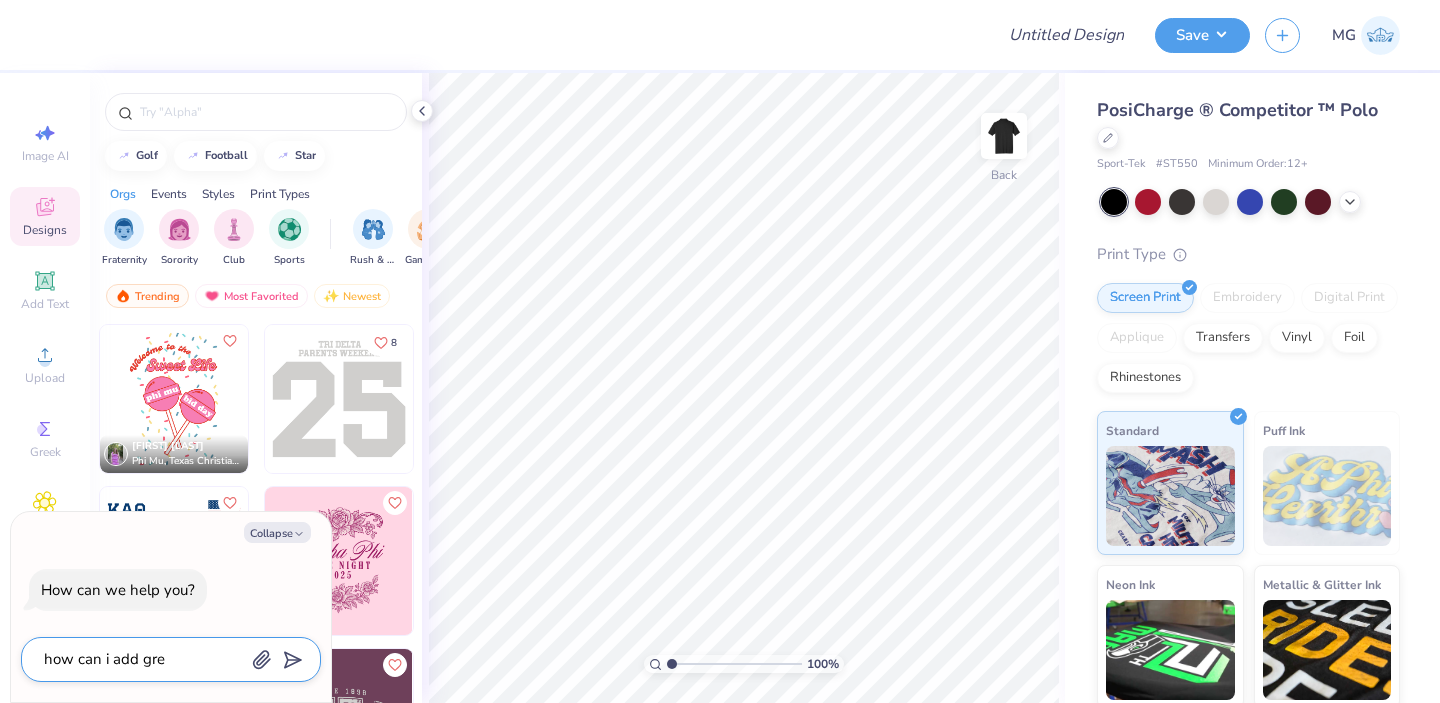 type on "how can i add gree" 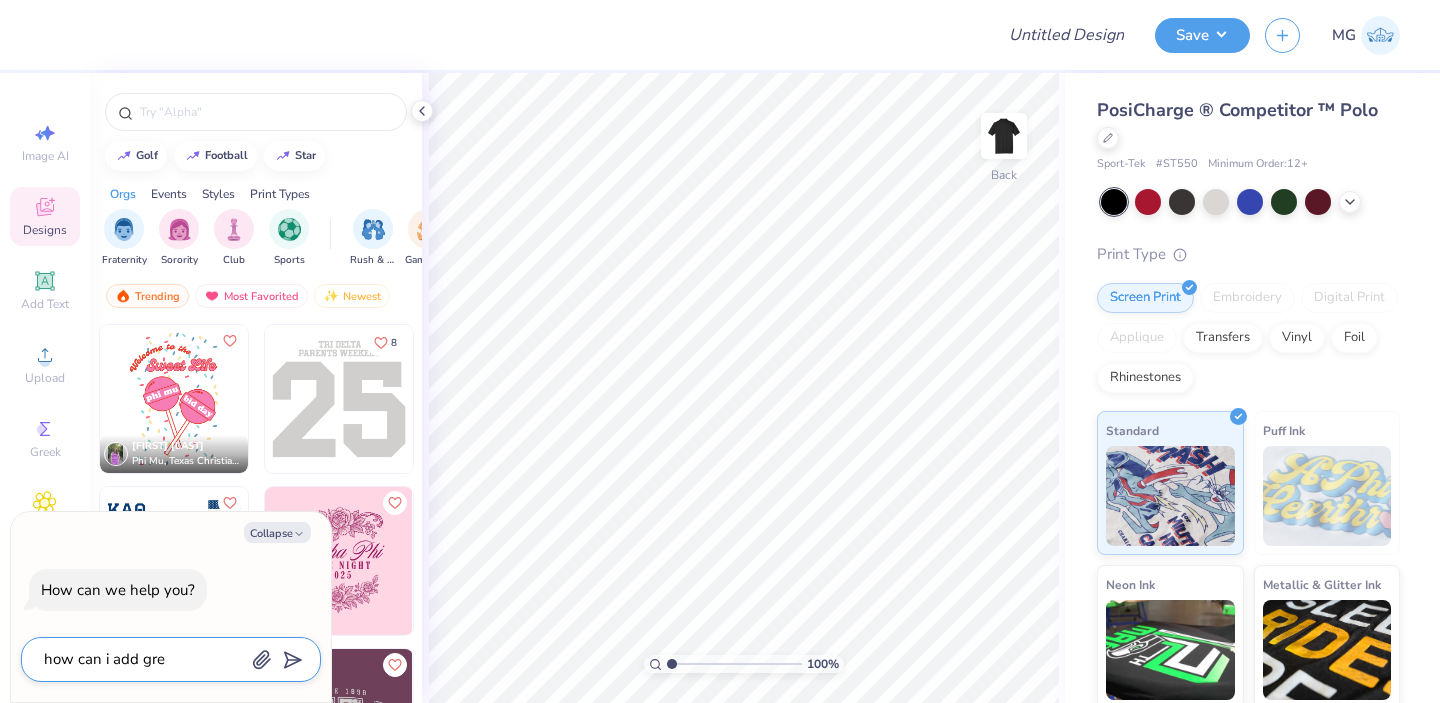 type on "x" 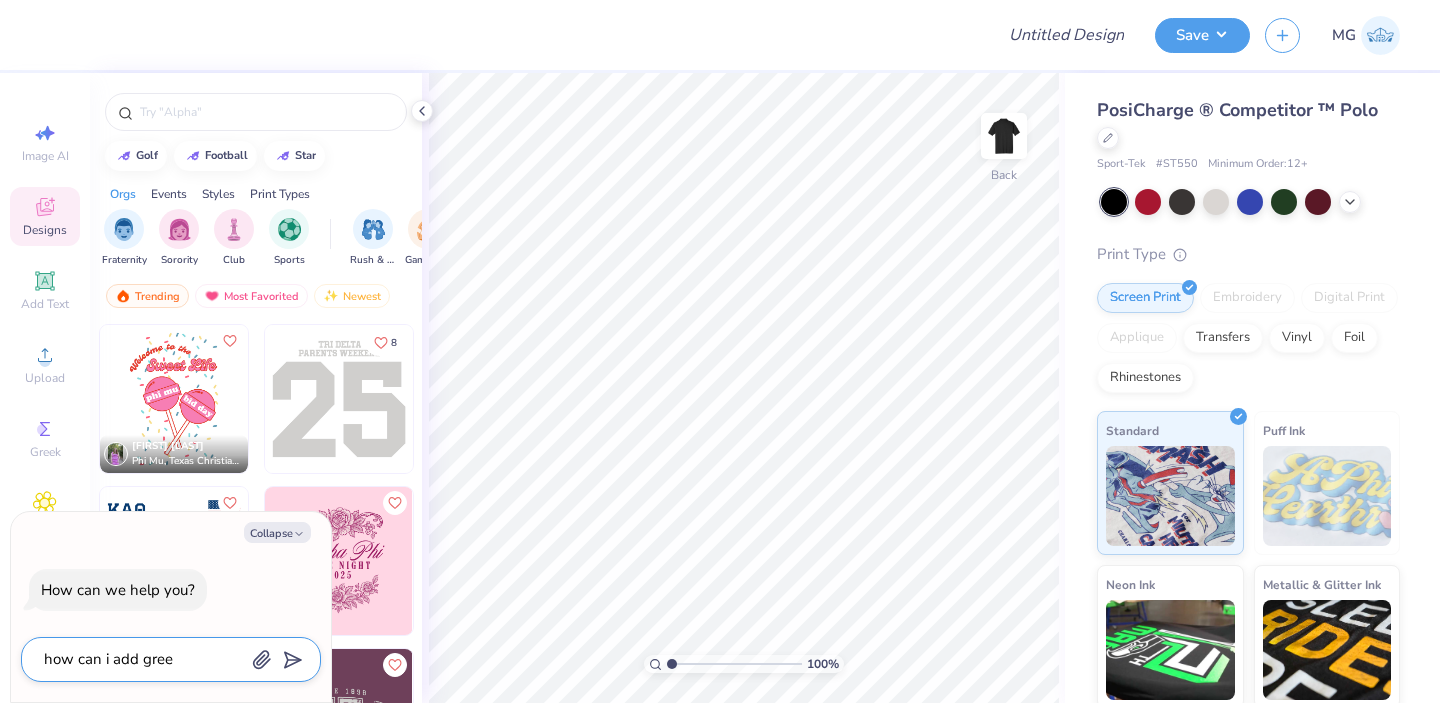 type on "how can i add greek" 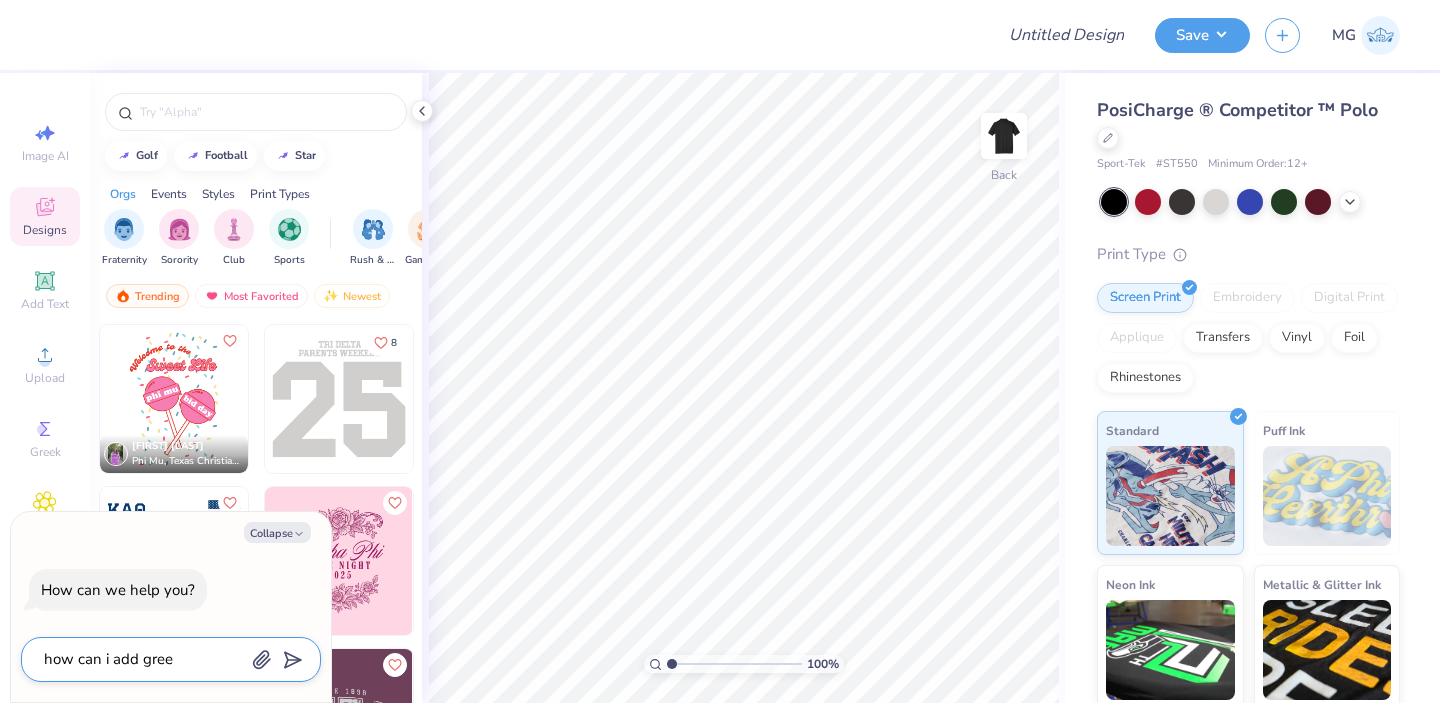 type on "x" 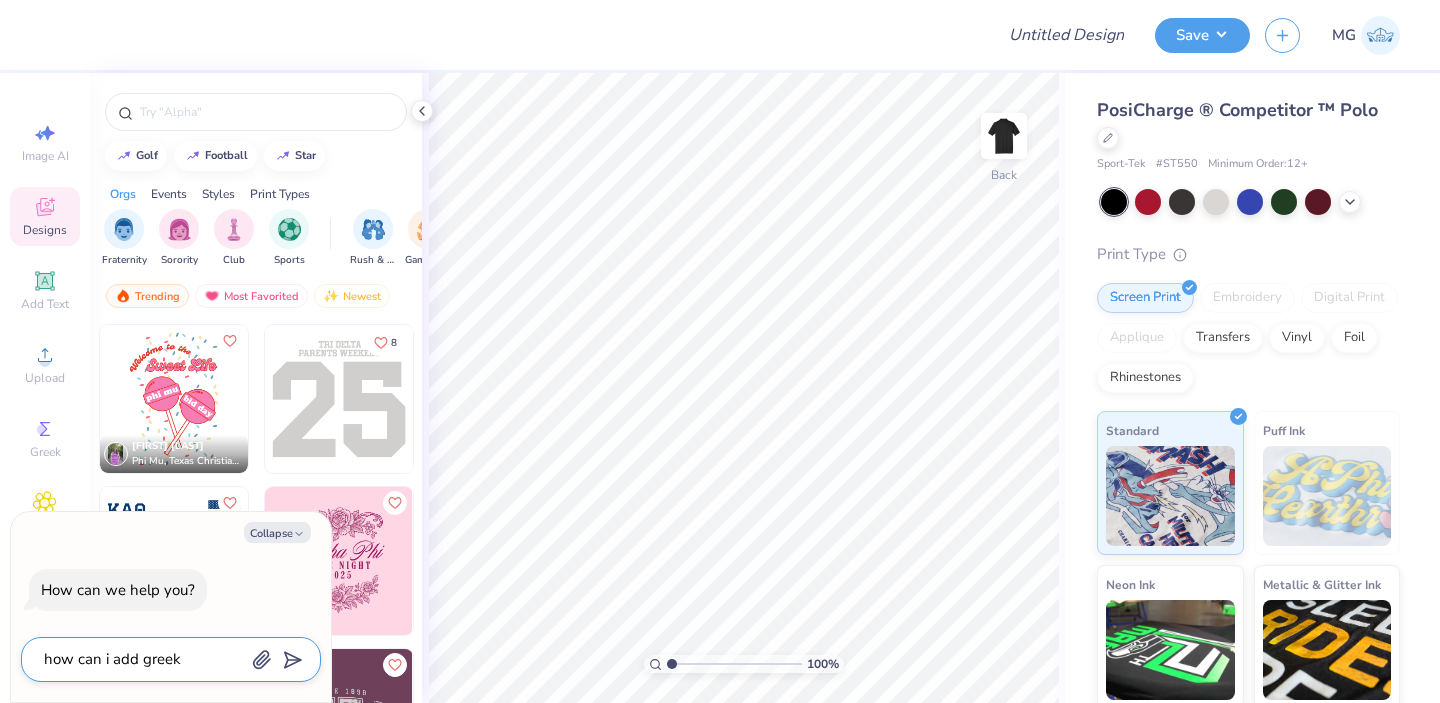 type on "how can i add greek" 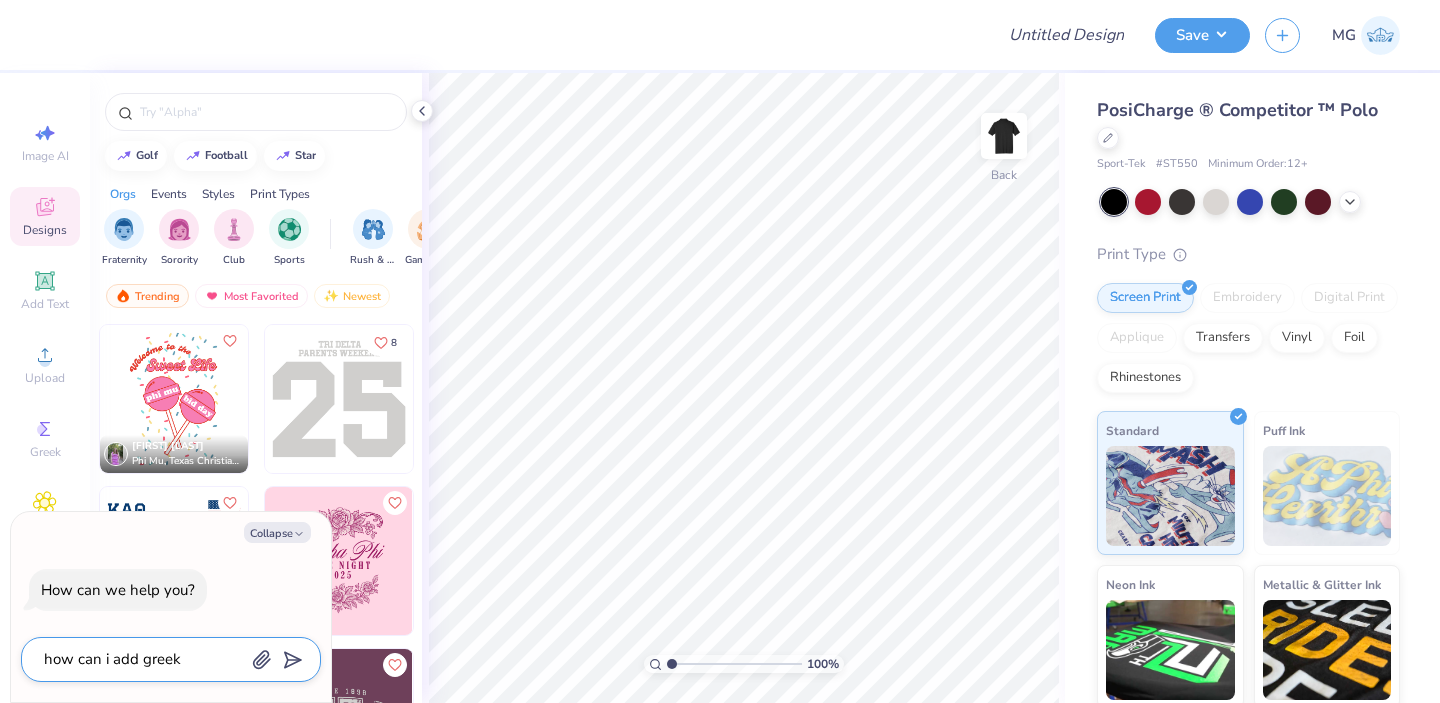 type on "x" 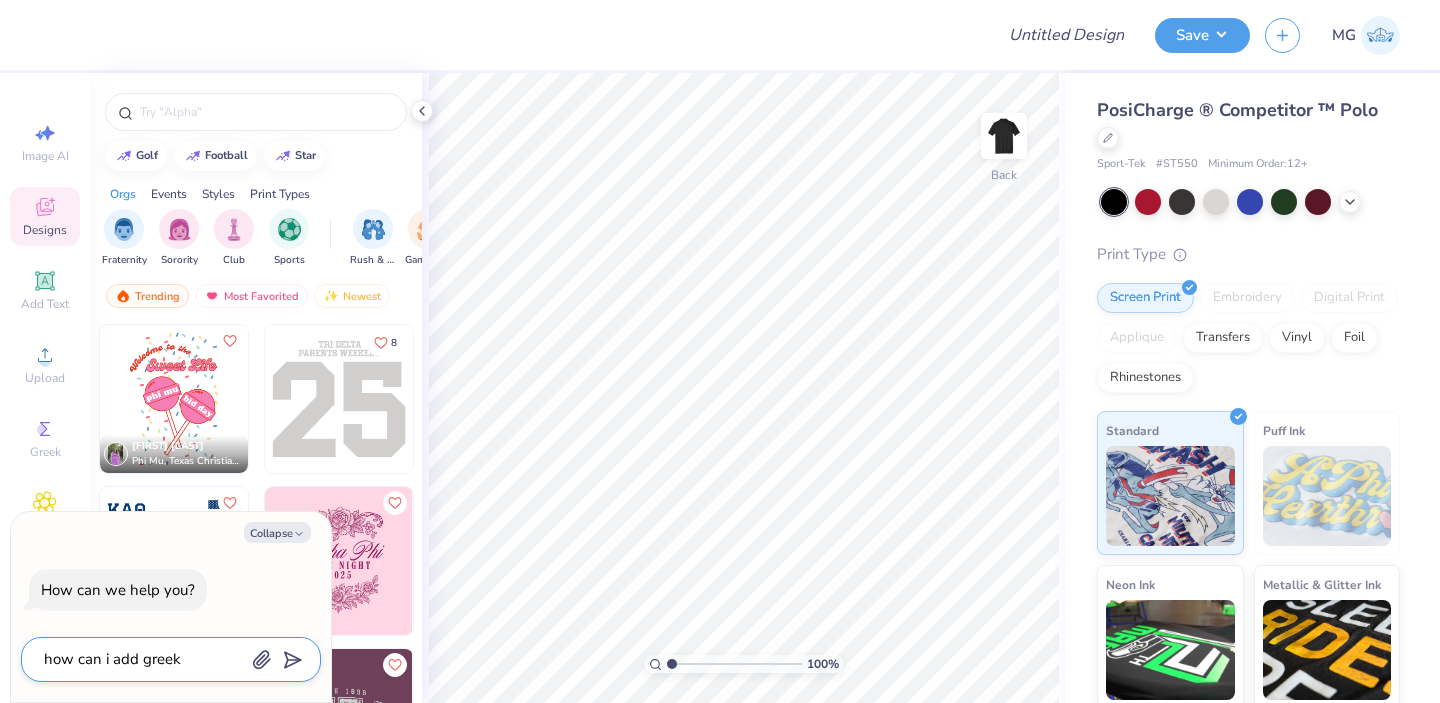 type on "how can i add greek l" 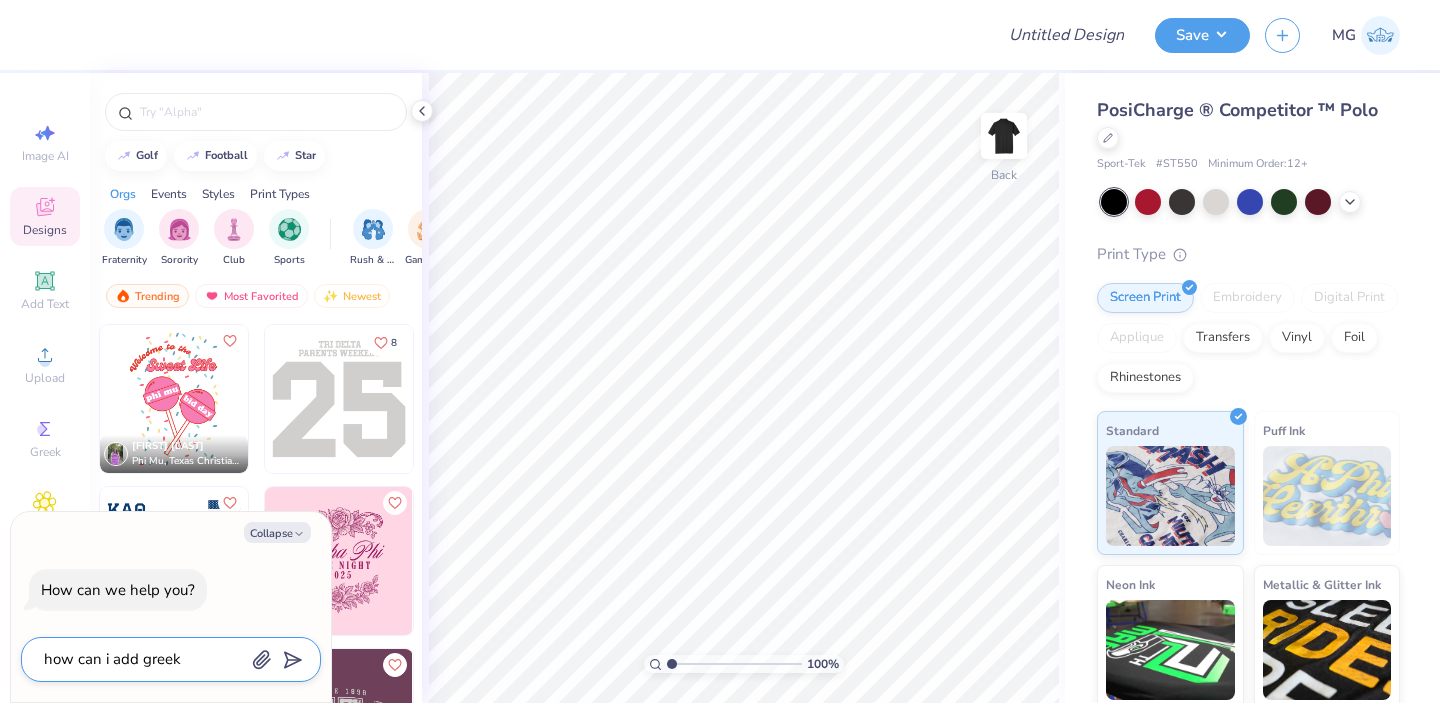 type on "x" 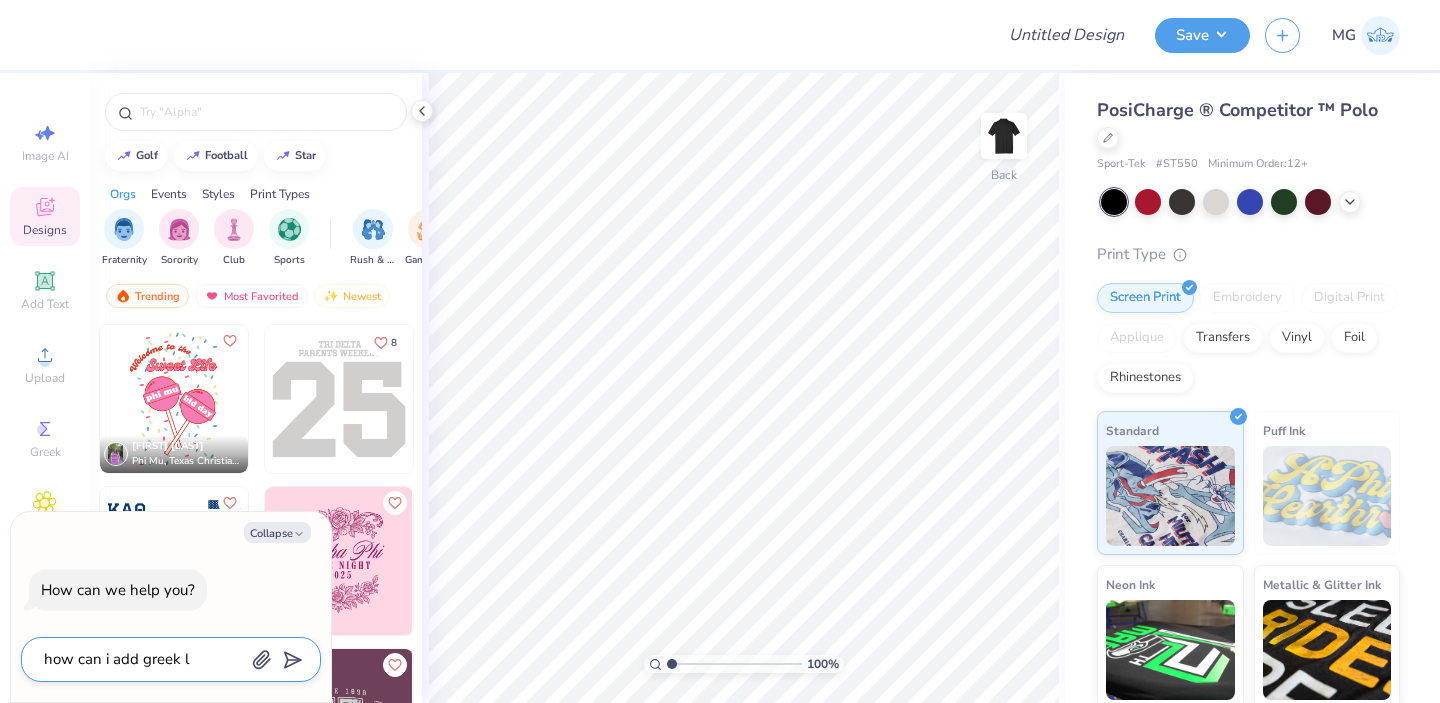 type on "how can i add greek le" 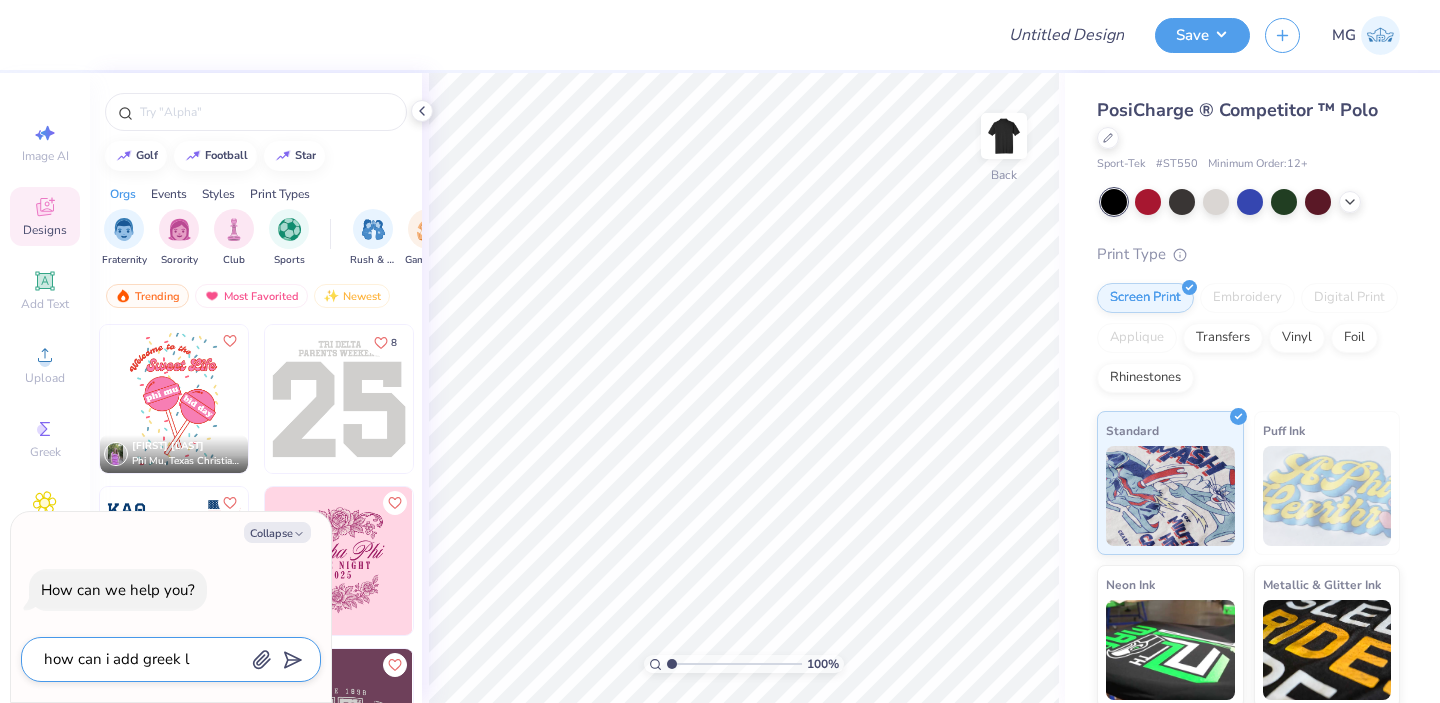 type on "x" 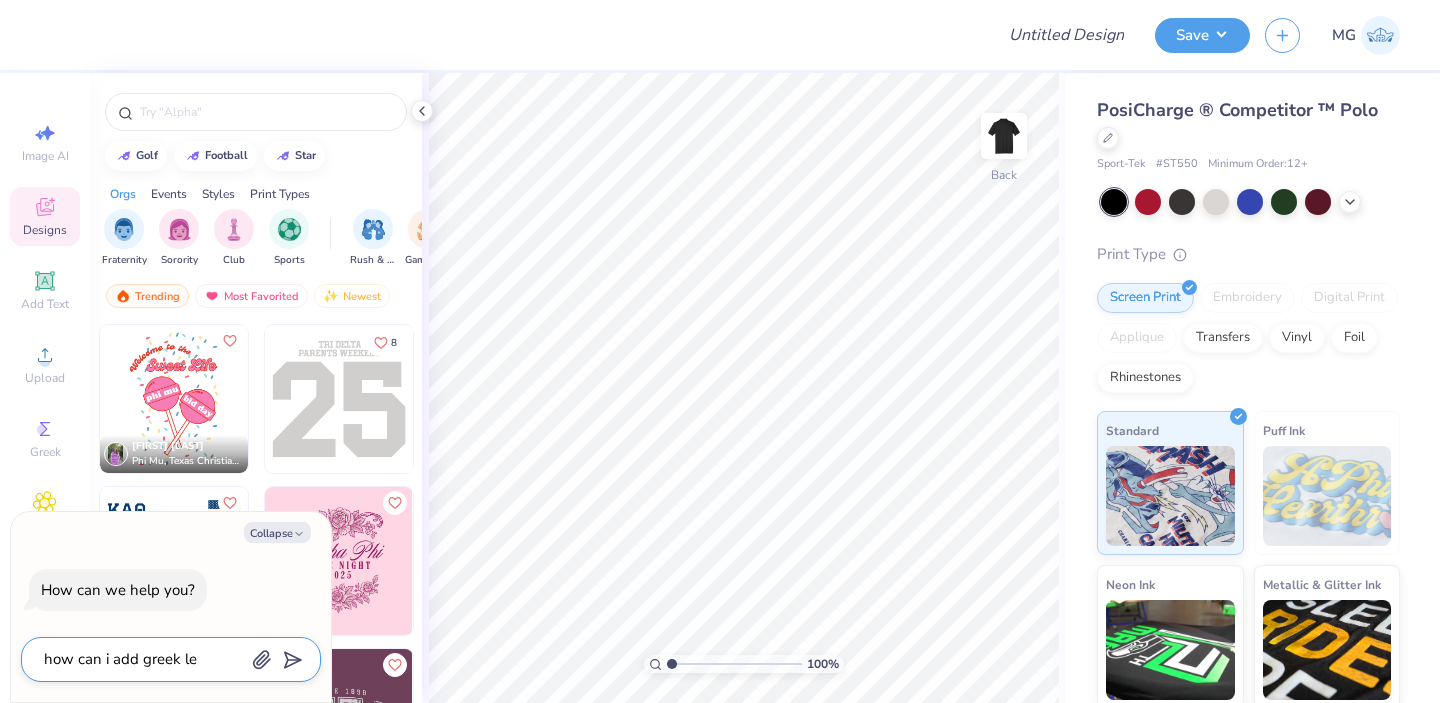 type on "how can i add greek let" 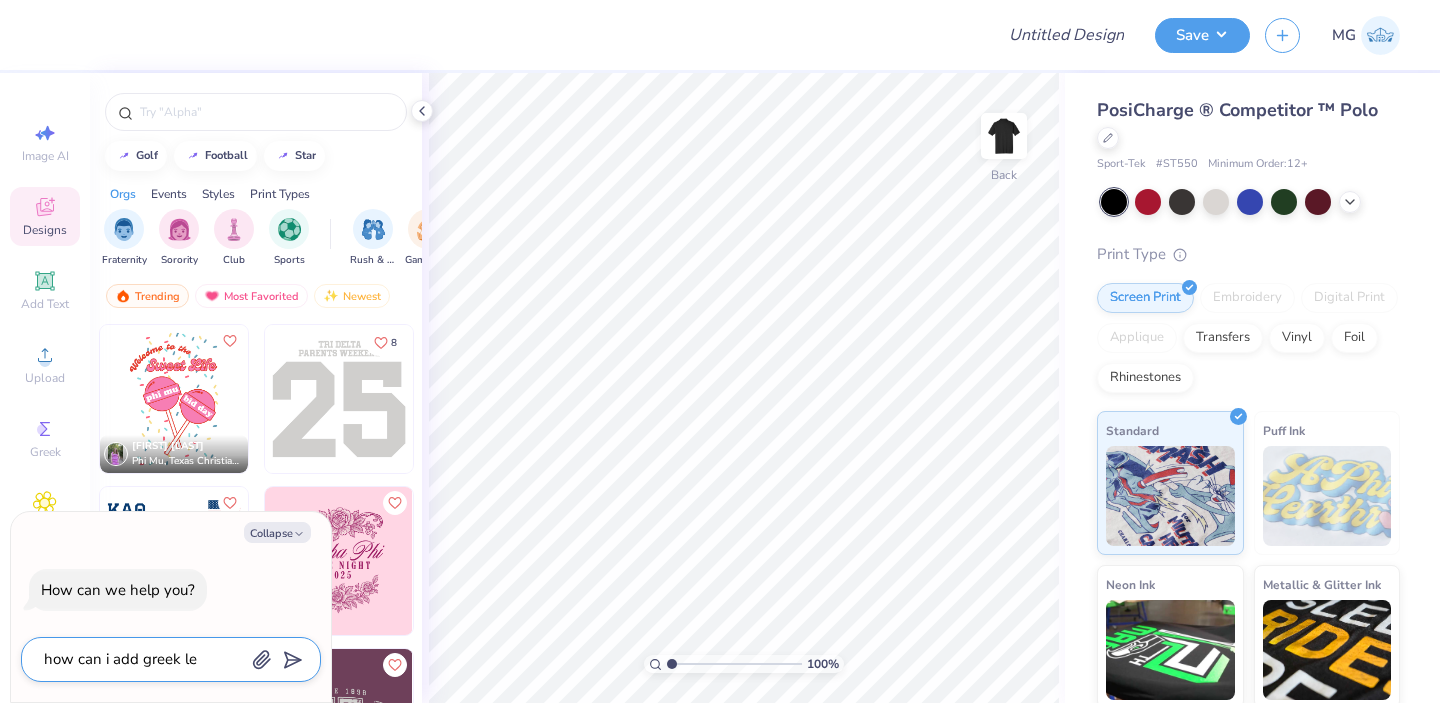 type on "x" 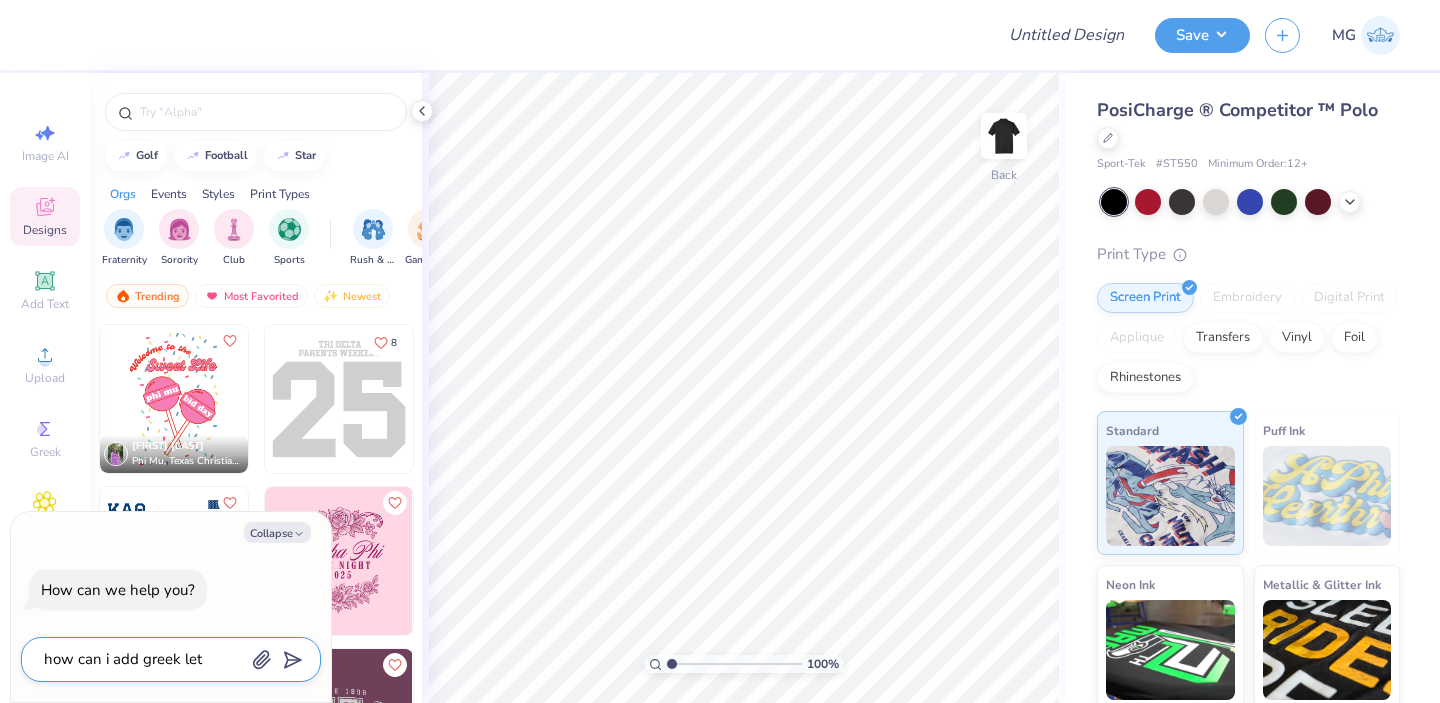 type on "how can i add greek lett" 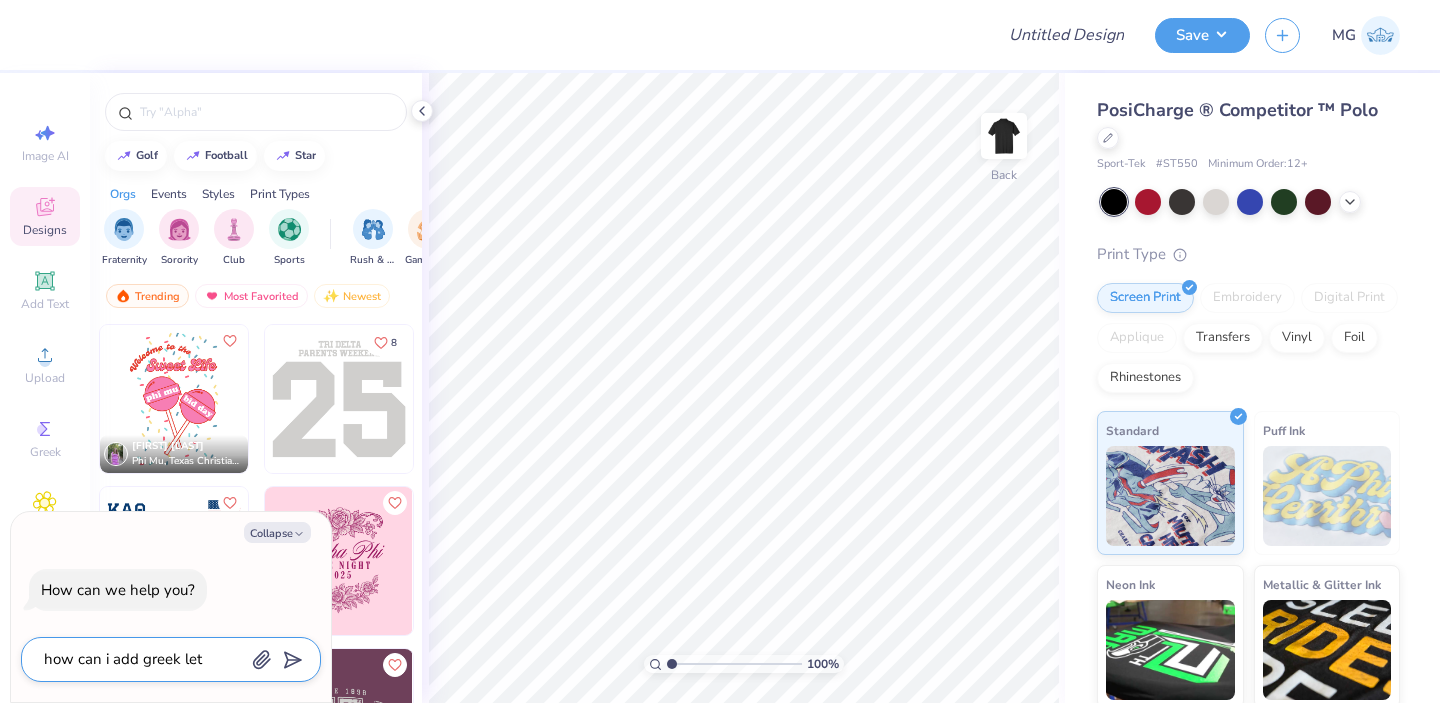 type on "x" 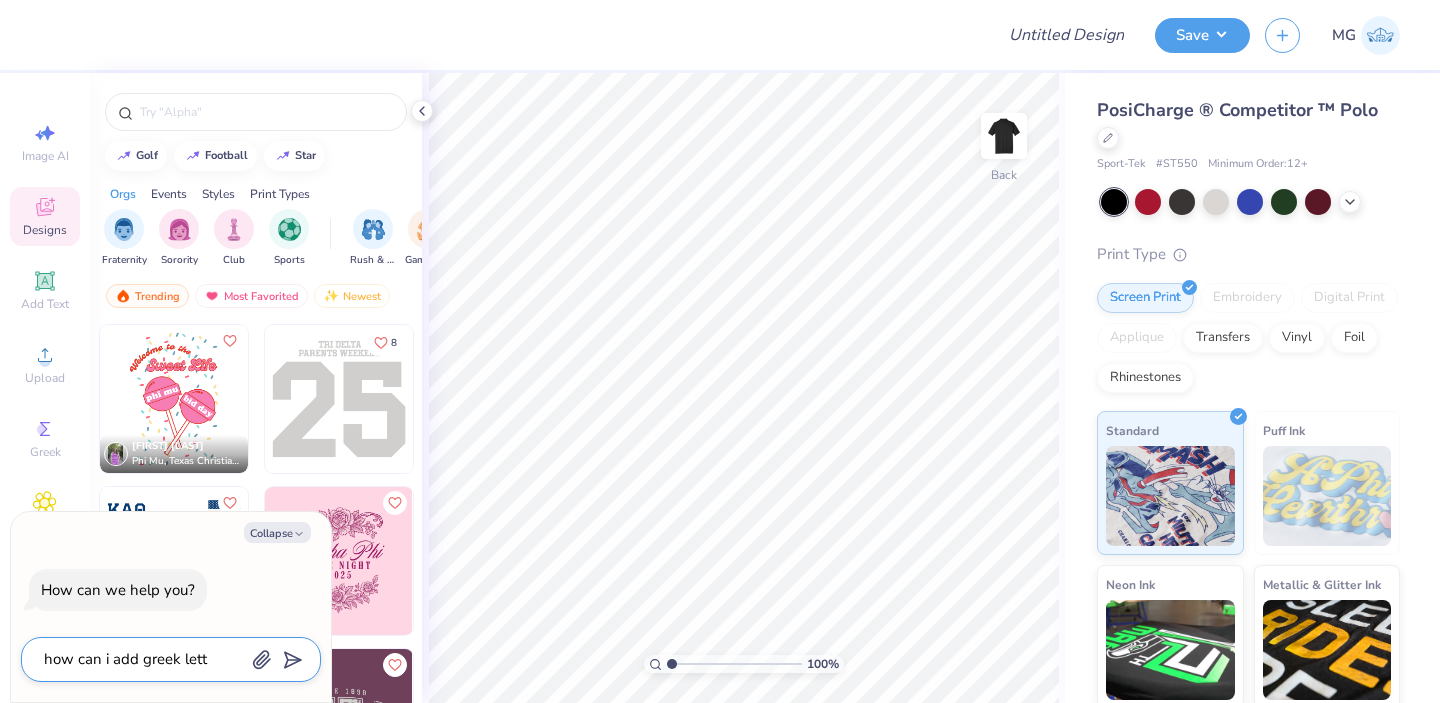 type on "how can i add greek lette" 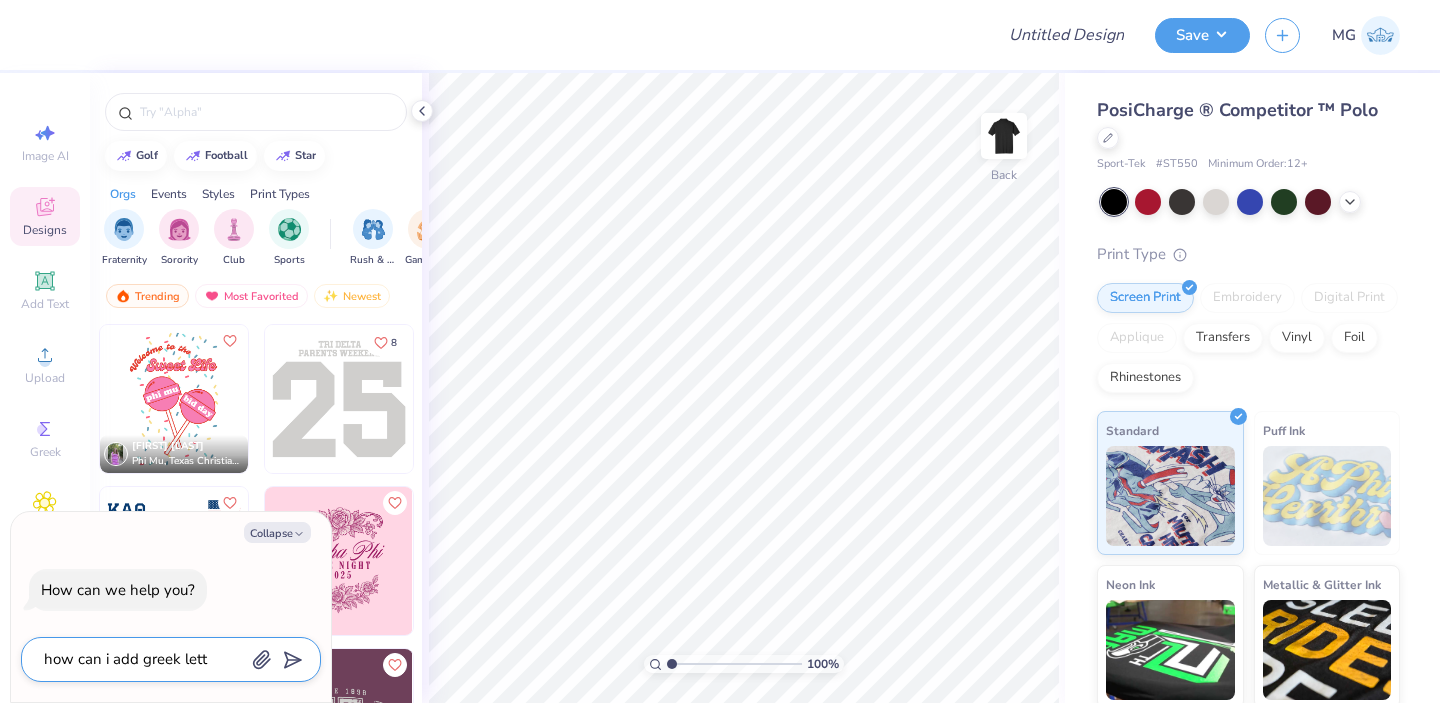type on "x" 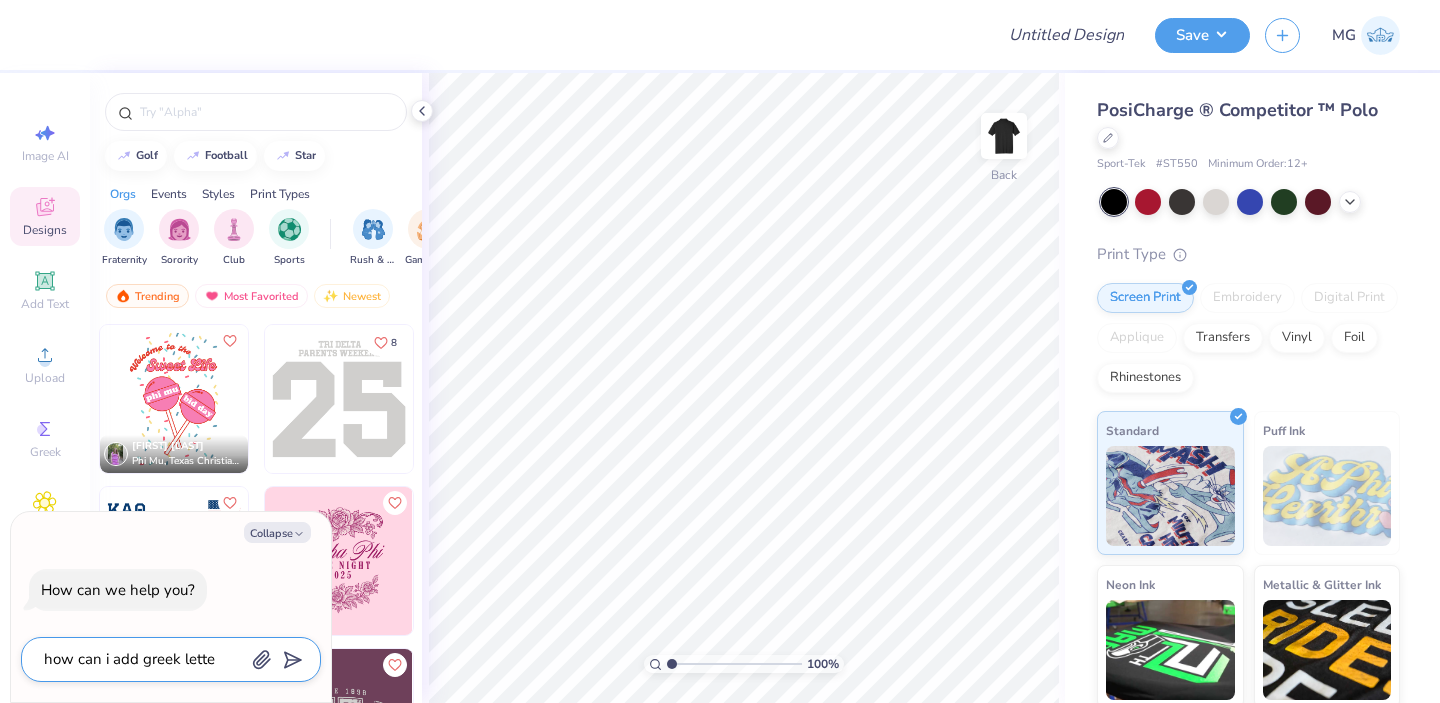 type on "how can i add greek letter" 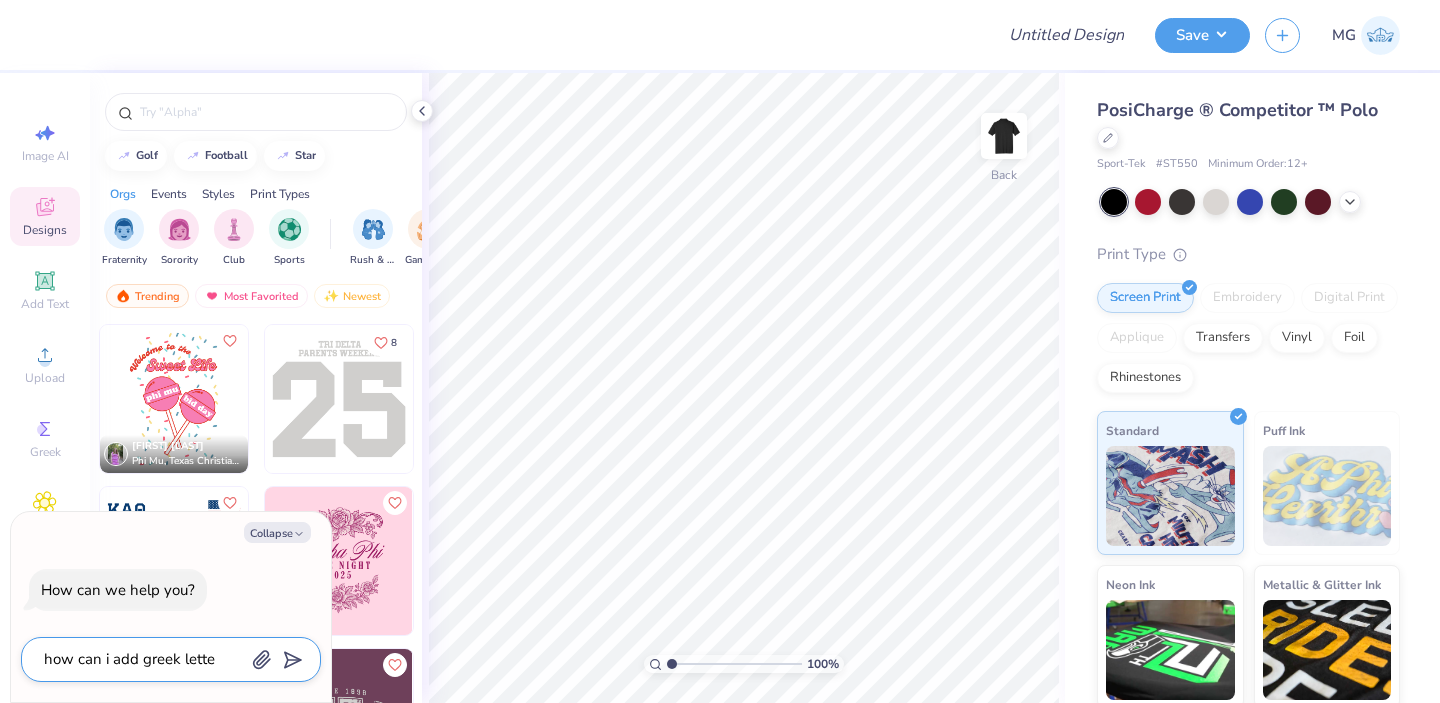 type on "x" 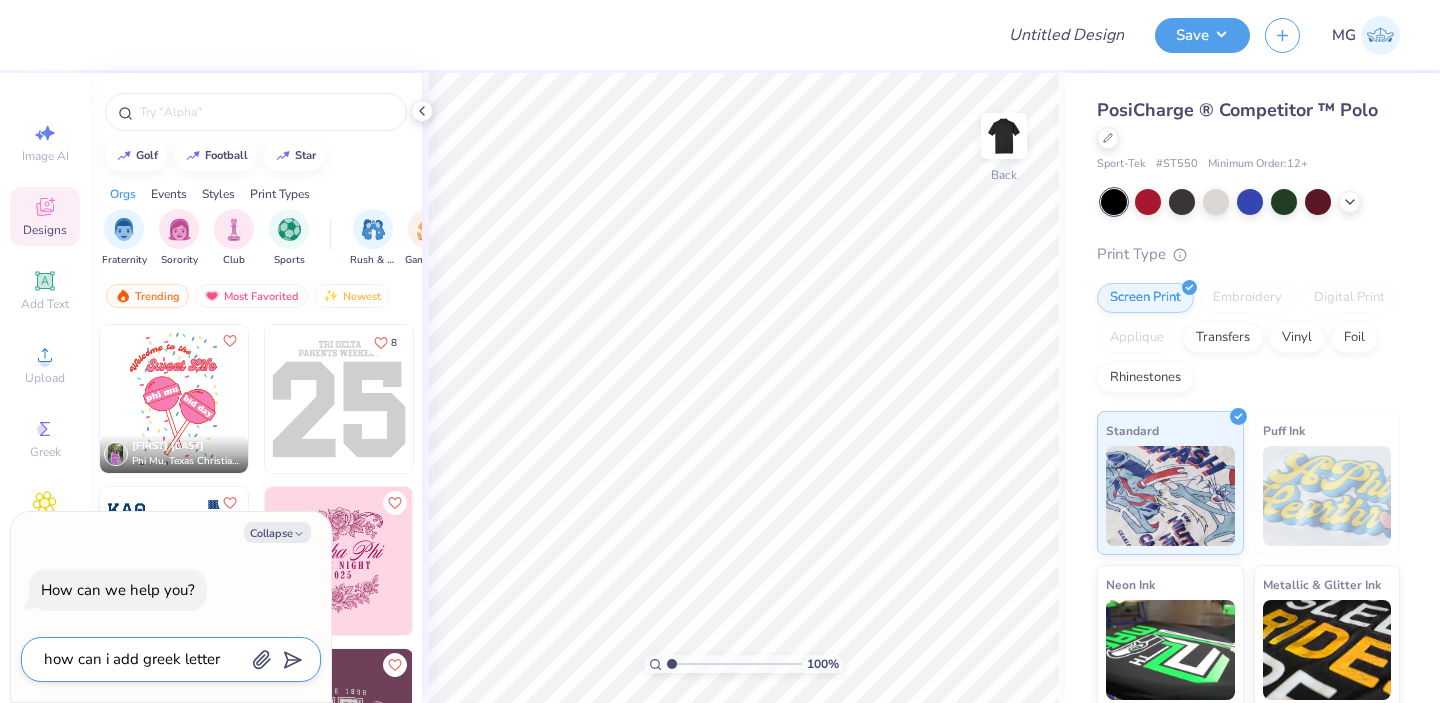 type on "how can i add greek letter" 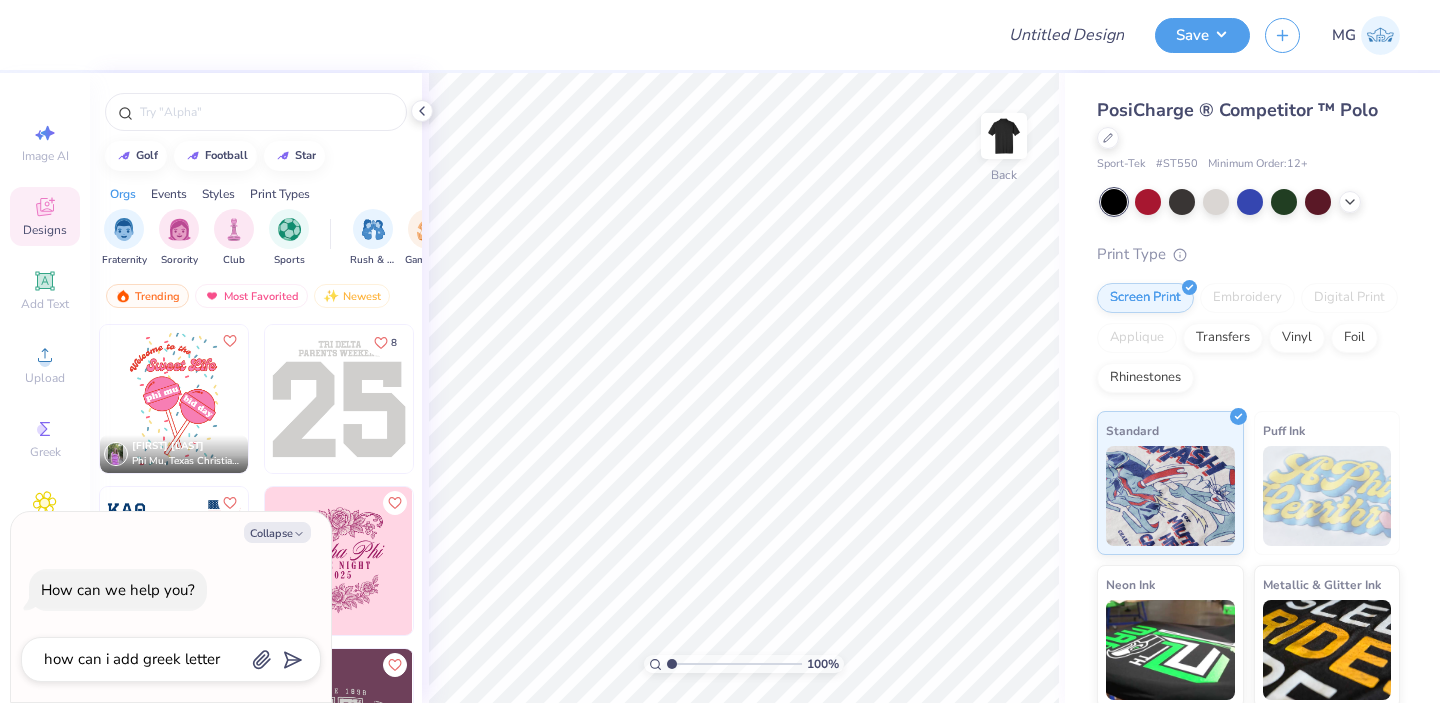 type on "x" 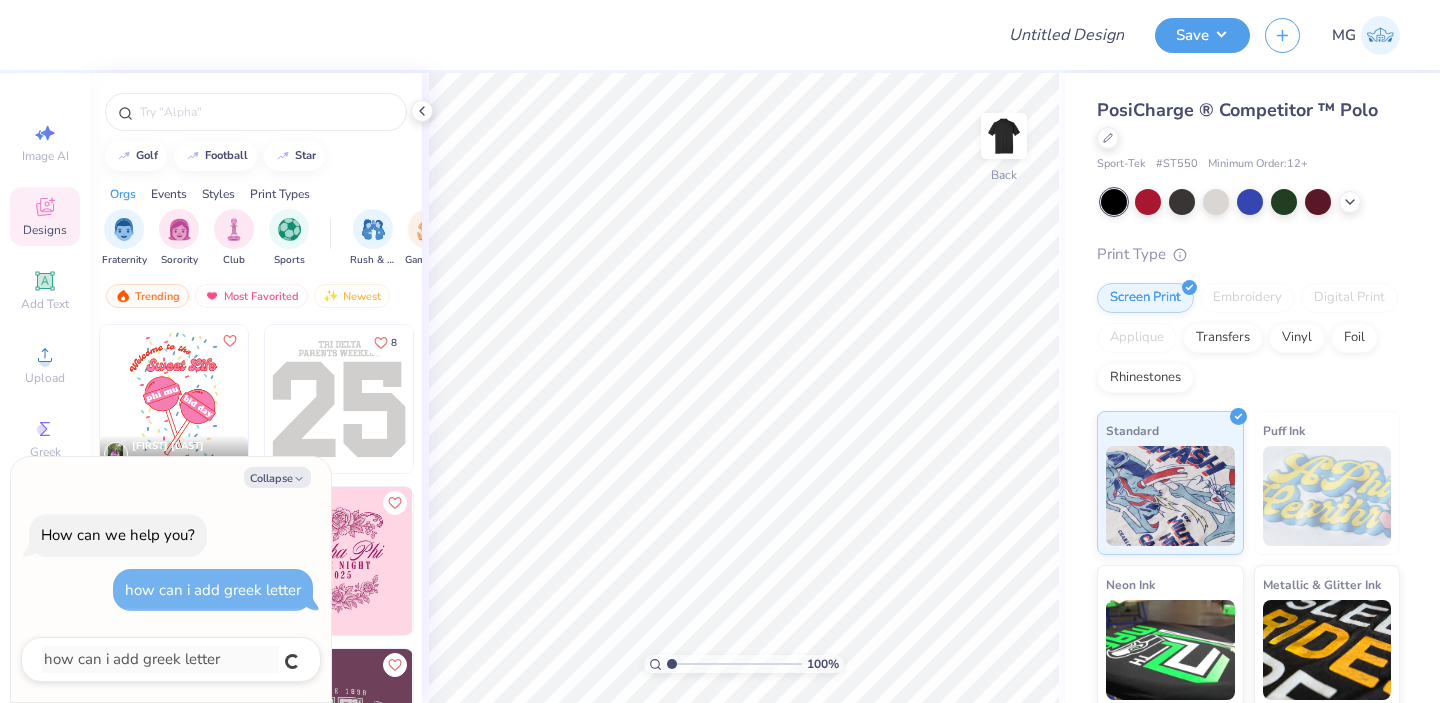 type 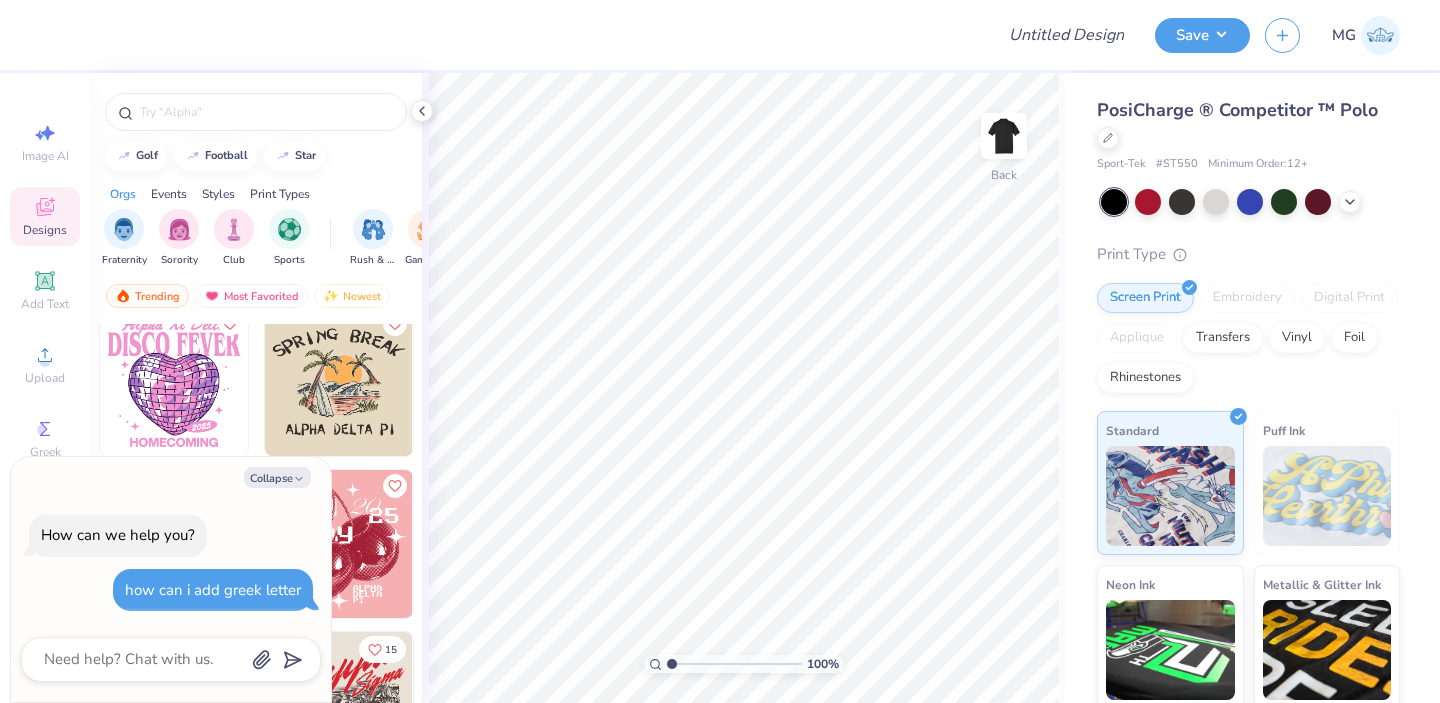scroll, scrollTop: 2010, scrollLeft: 0, axis: vertical 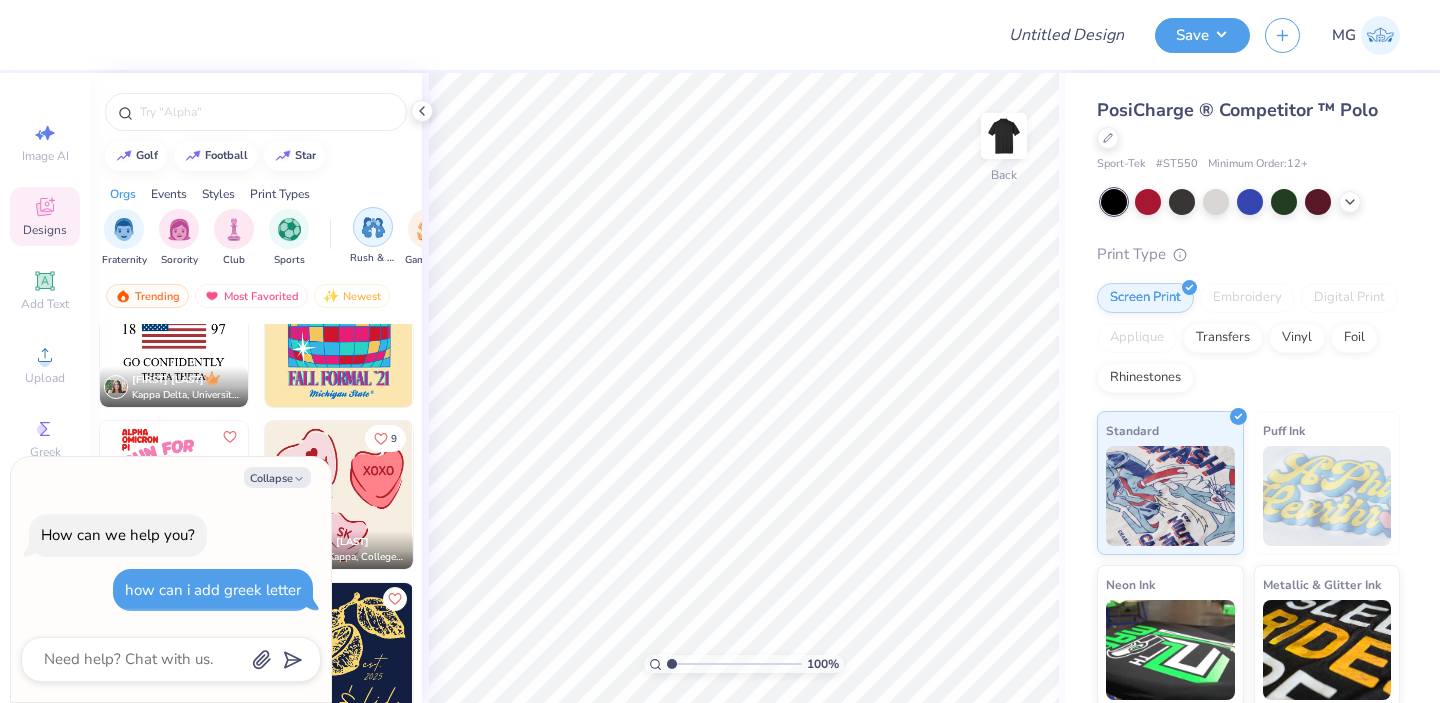 click at bounding box center (373, 227) 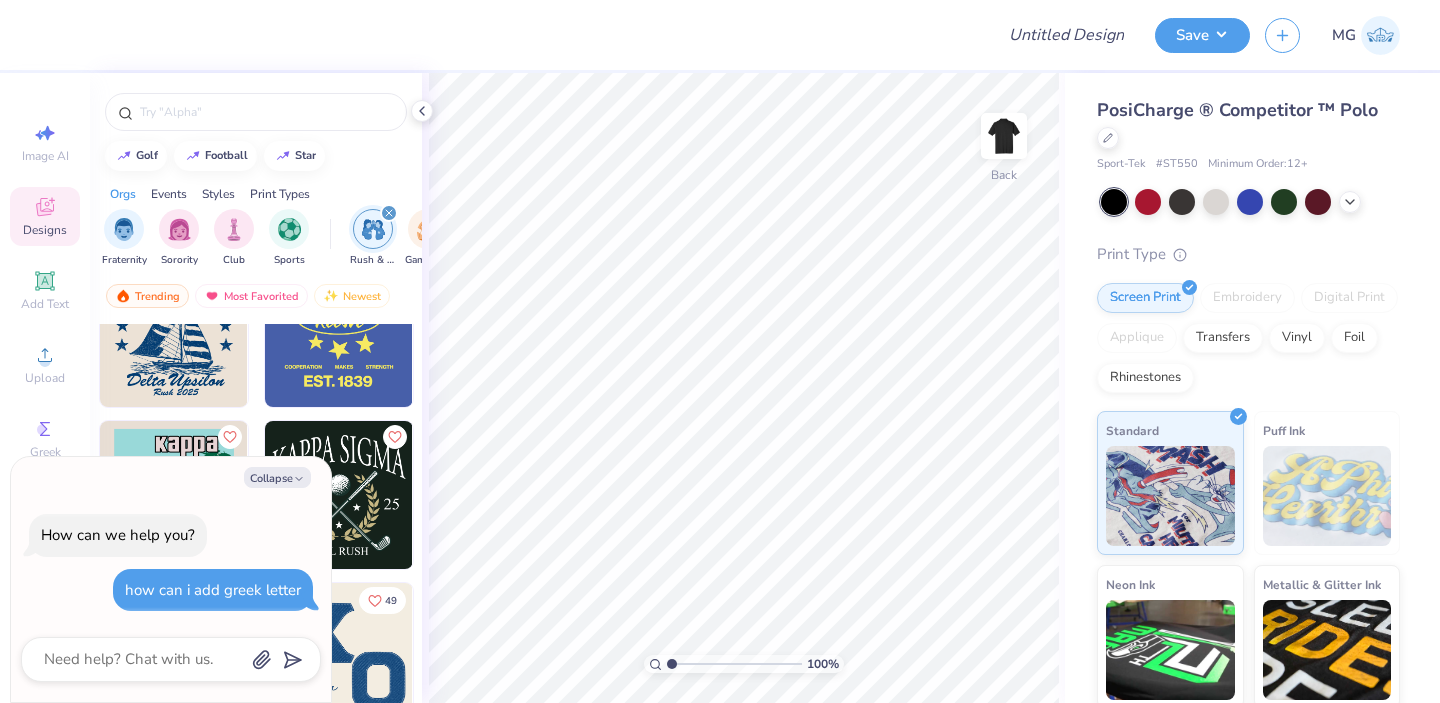 scroll, scrollTop: 1624, scrollLeft: 0, axis: vertical 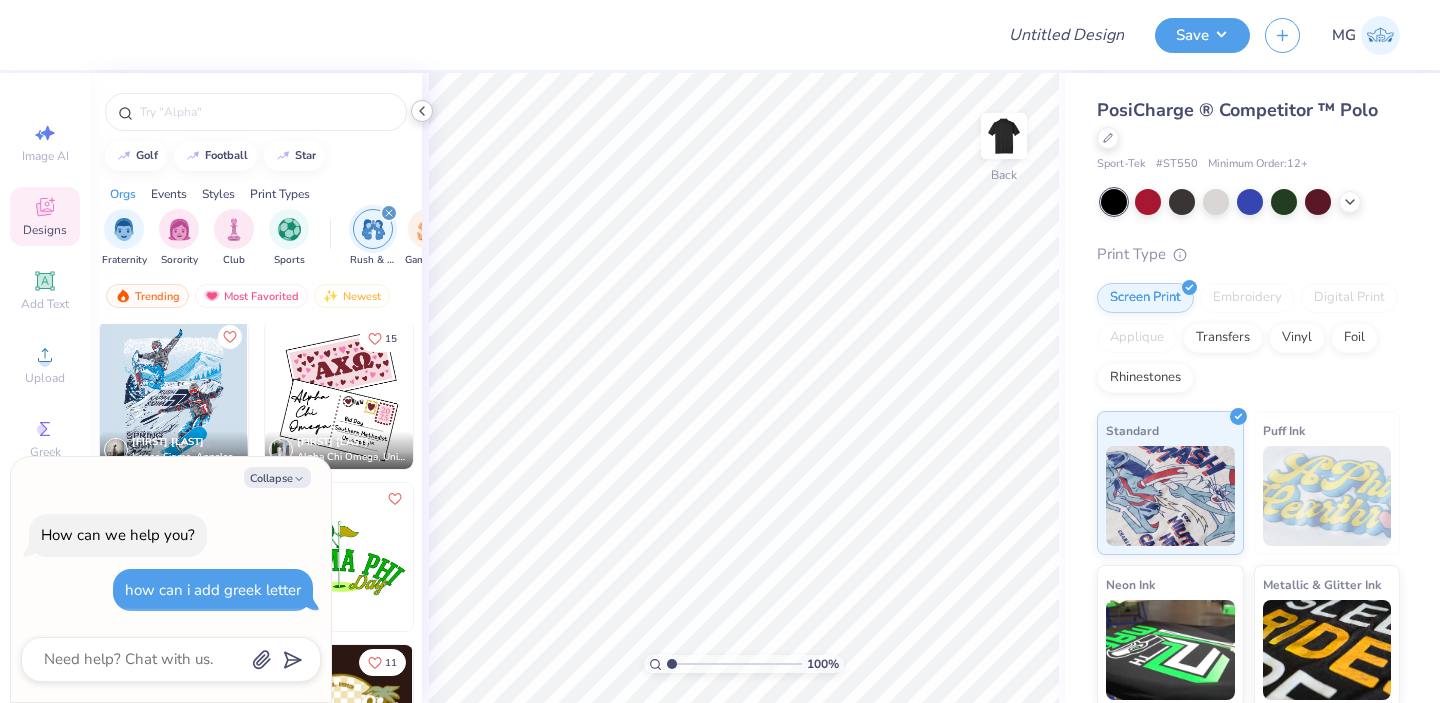 click 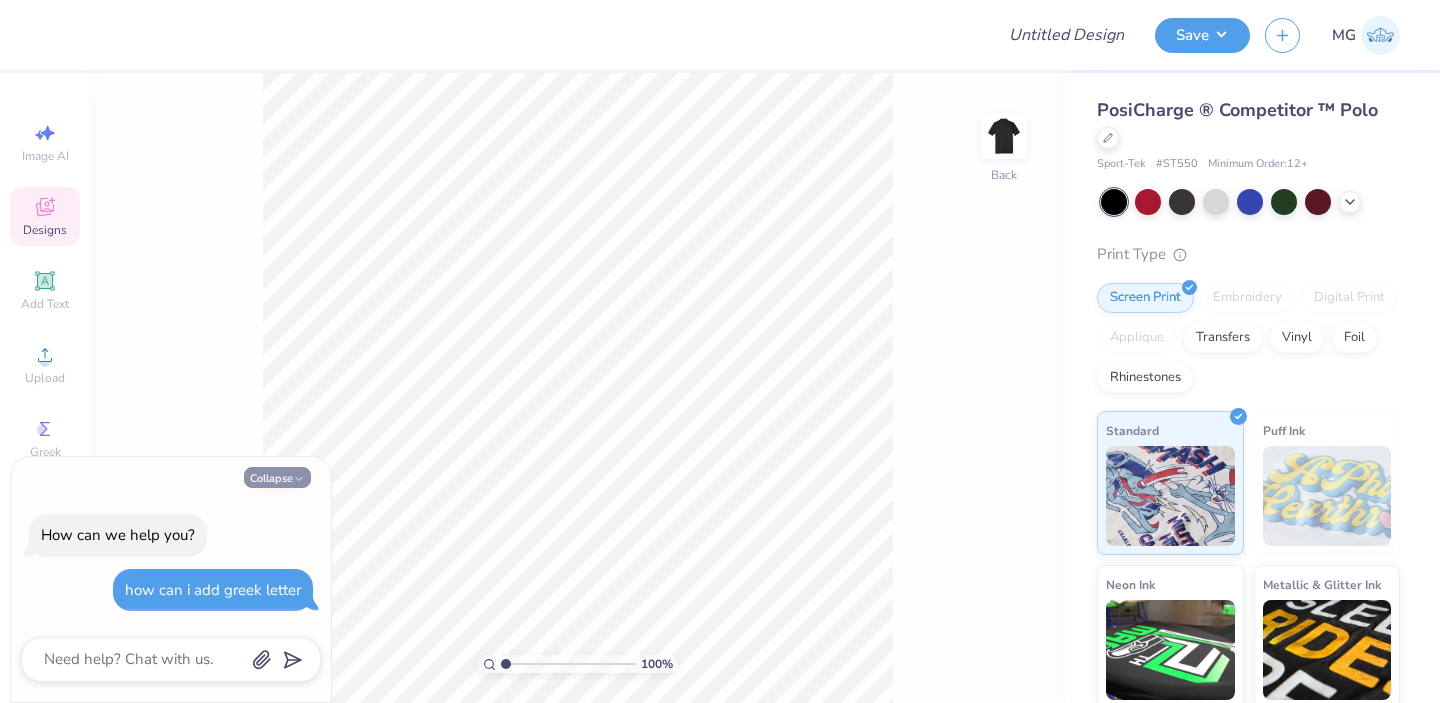 click on "Collapse" at bounding box center (277, 477) 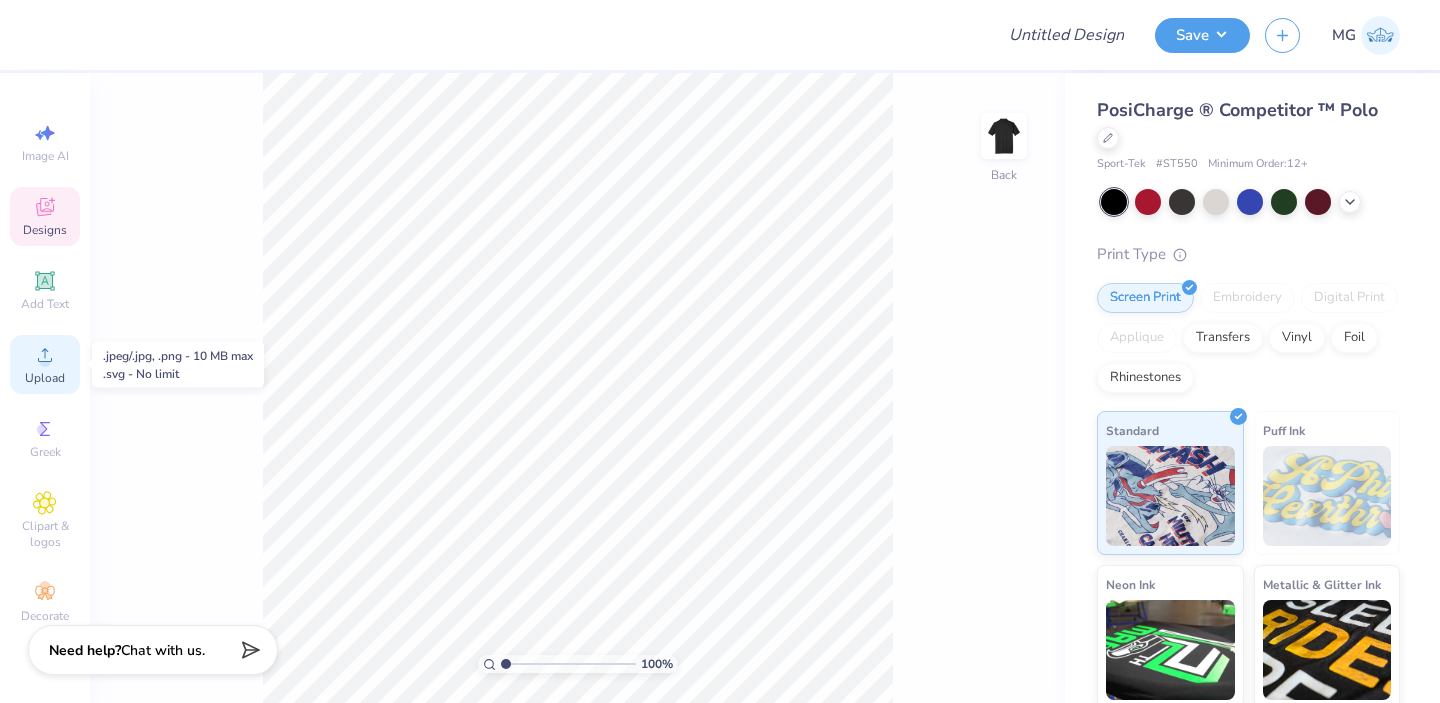 click 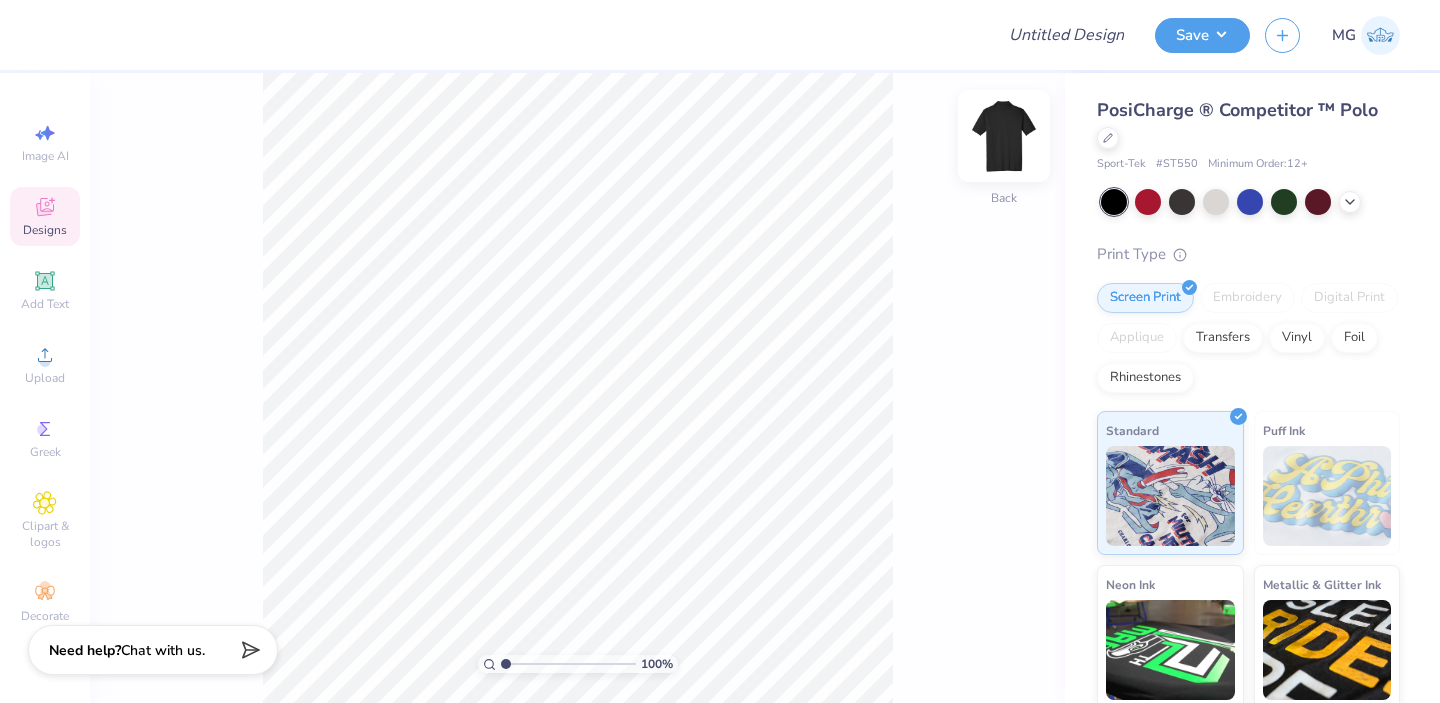click at bounding box center [1004, 136] 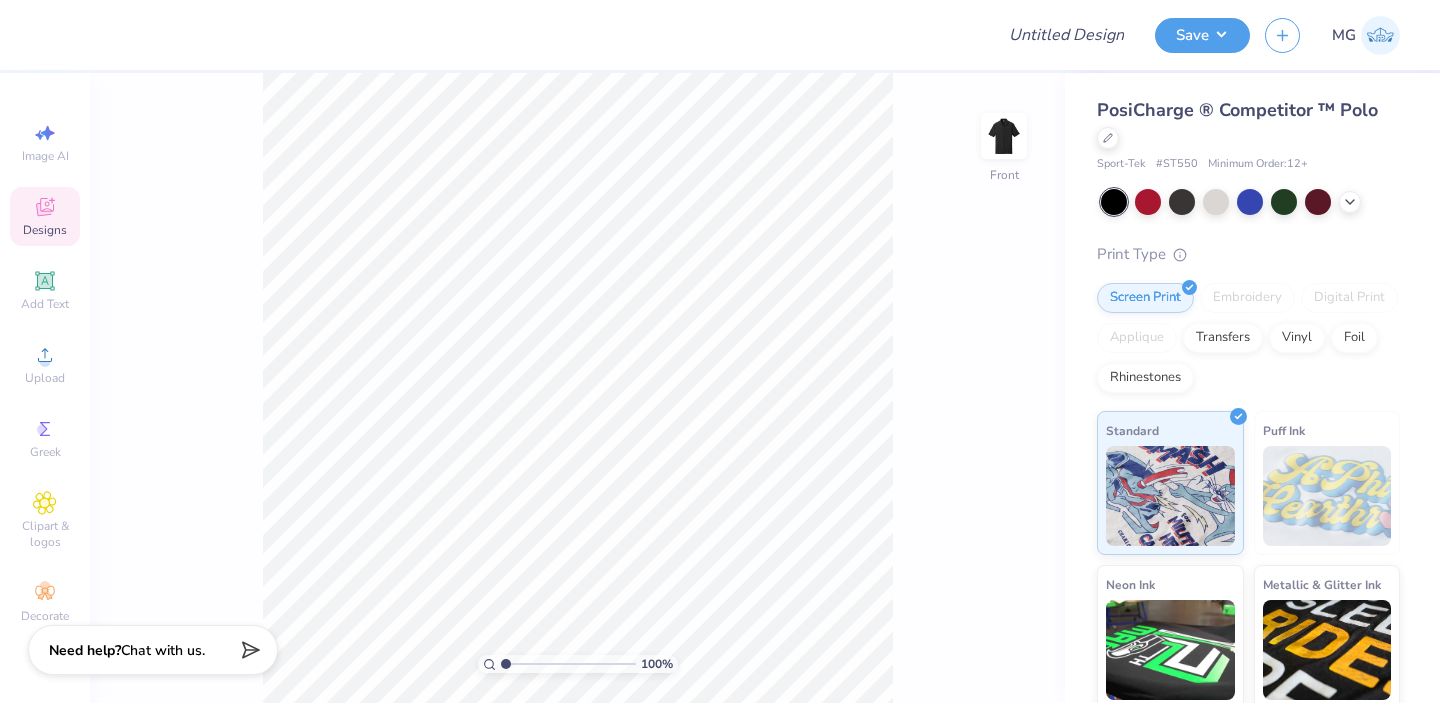 click at bounding box center (1004, 136) 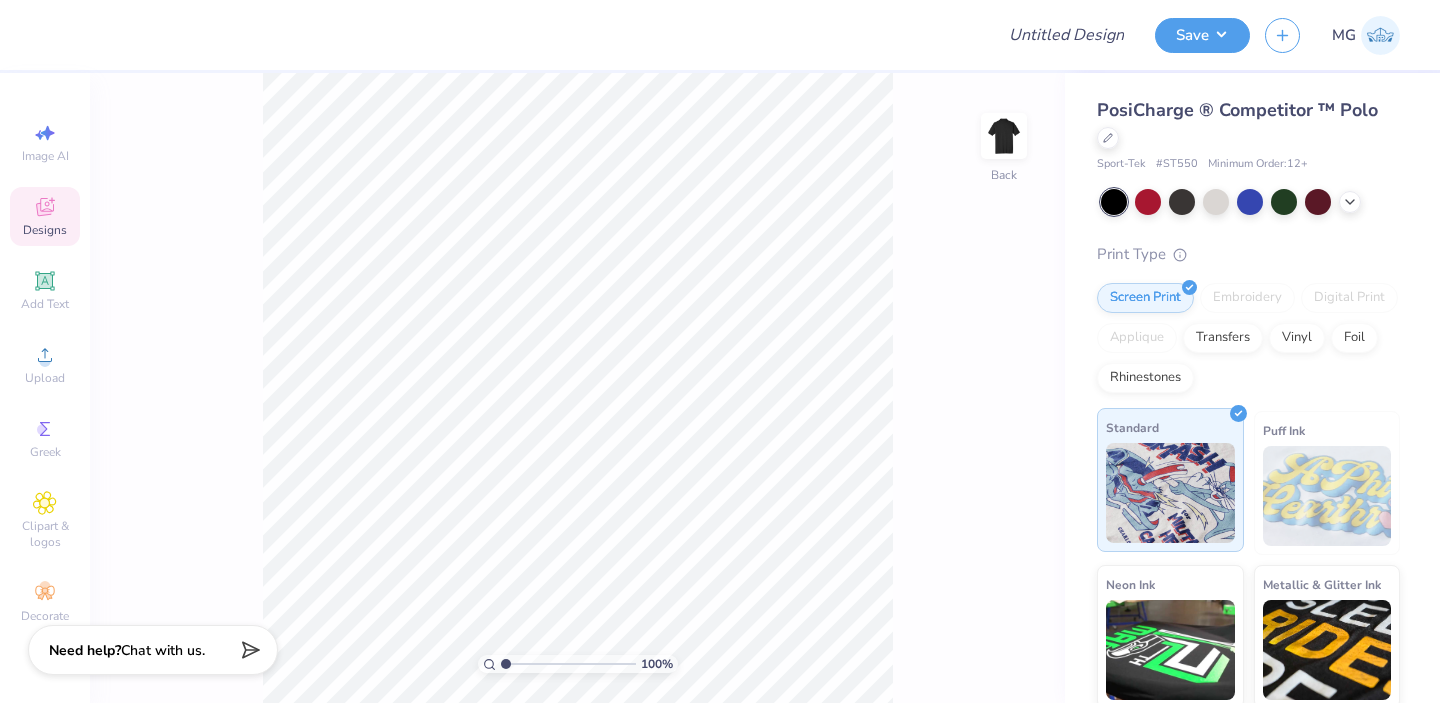 scroll, scrollTop: 160, scrollLeft: 0, axis: vertical 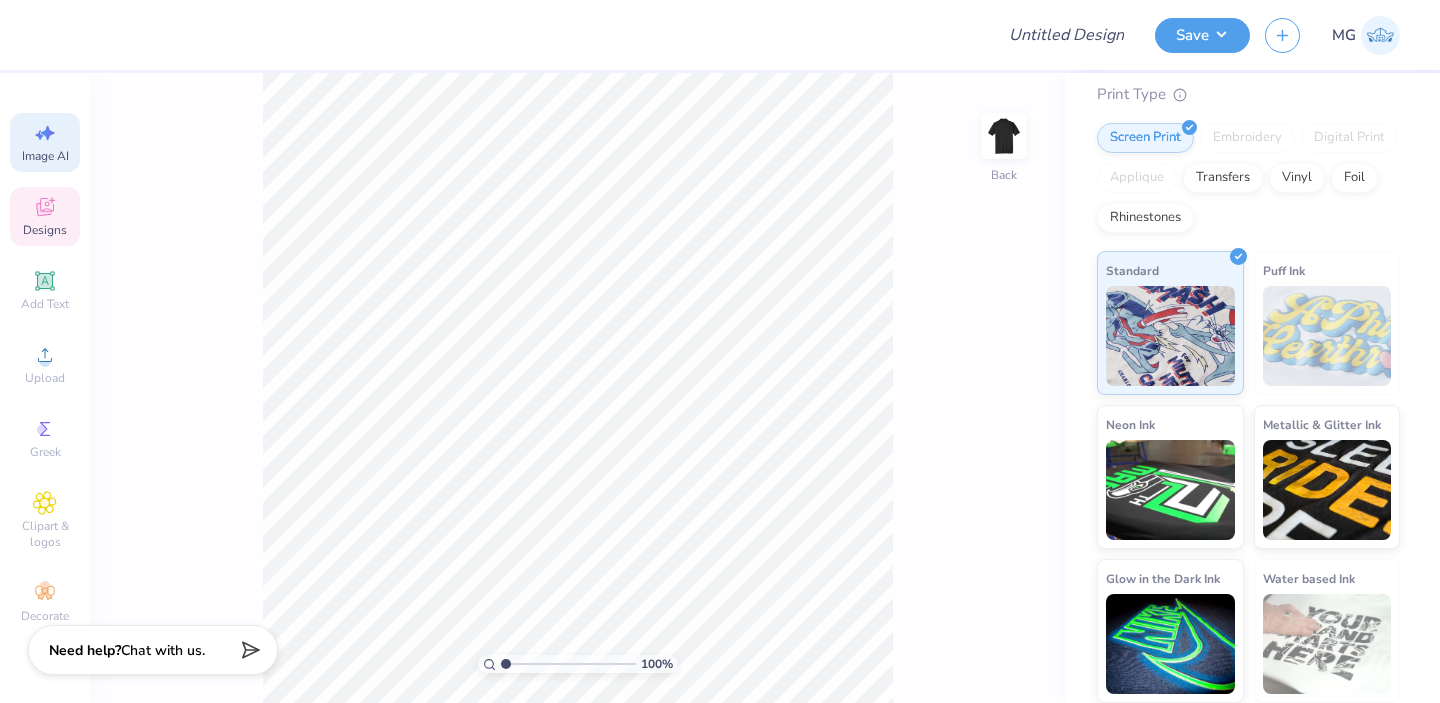 click 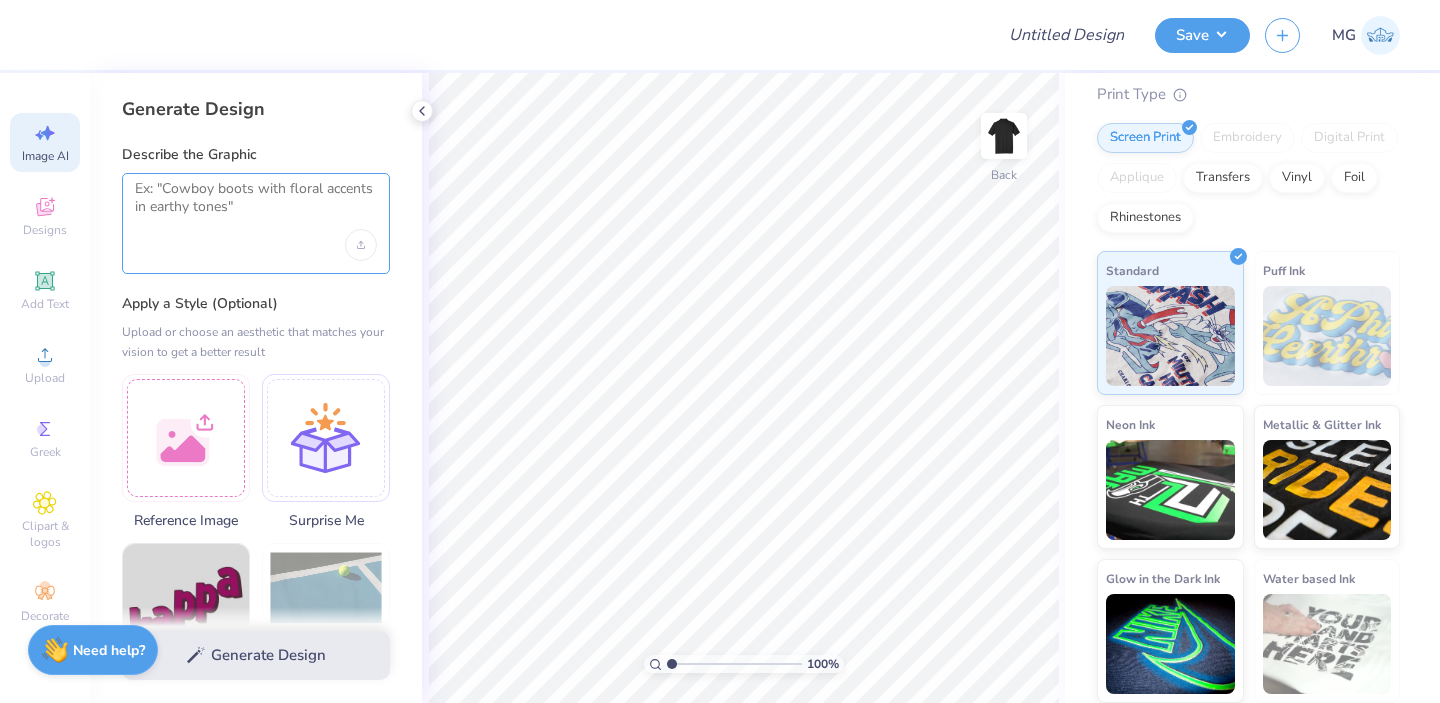 click at bounding box center (256, 205) 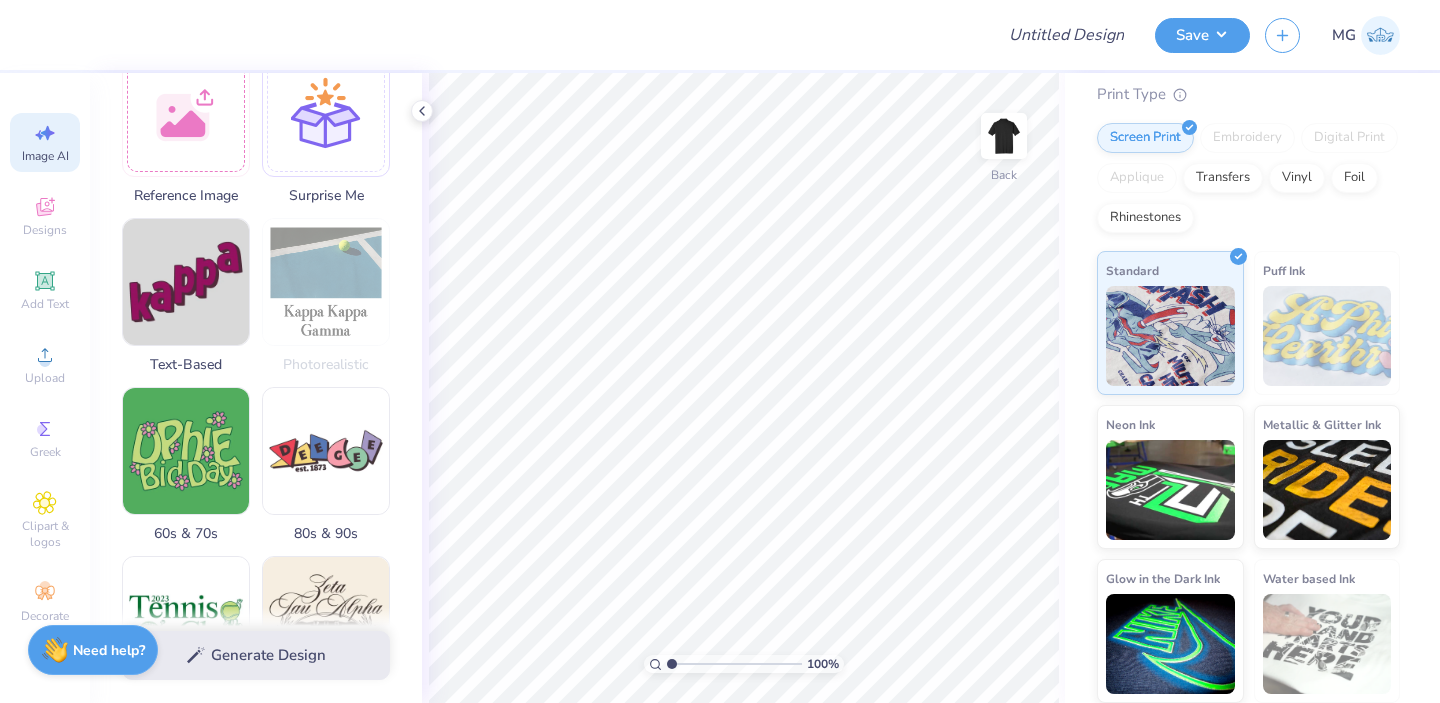 scroll, scrollTop: 0, scrollLeft: 0, axis: both 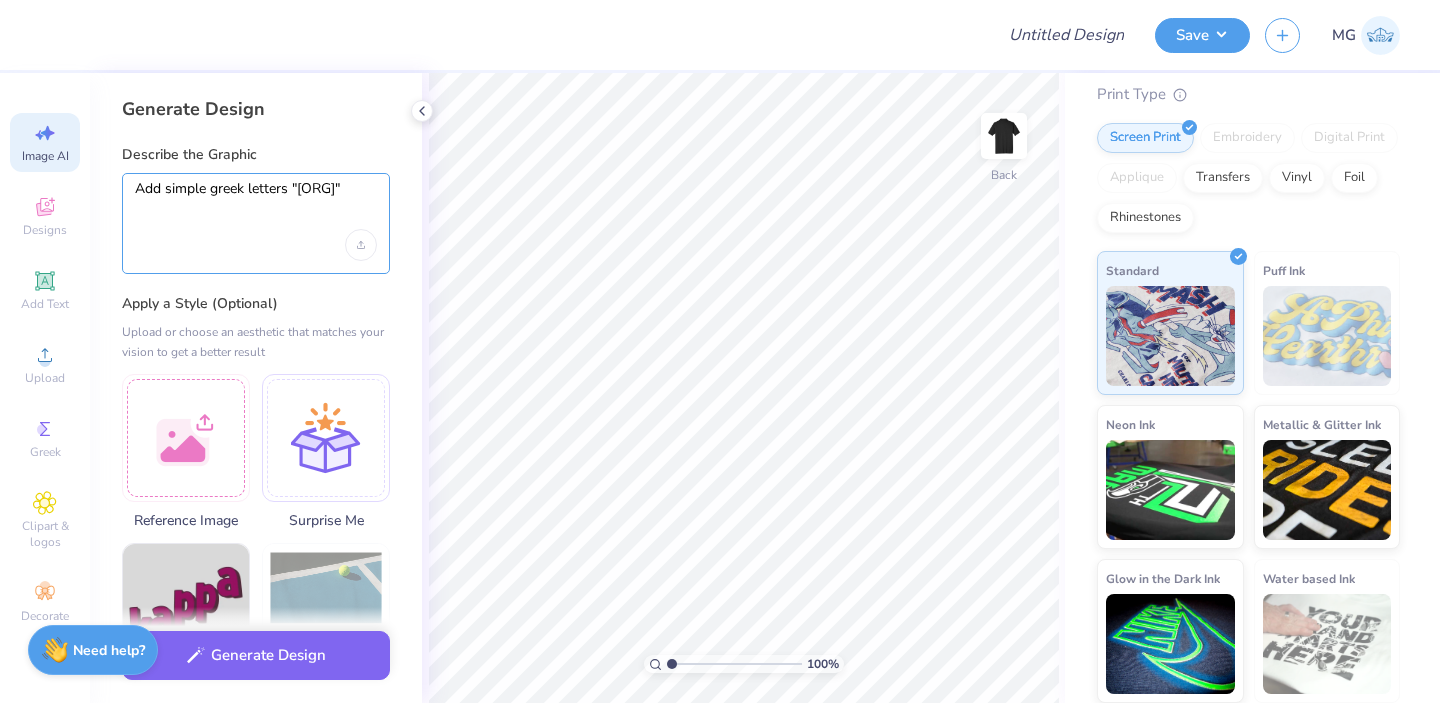 click on "Add simple greek letters "Sigma Nu"" at bounding box center (256, 205) 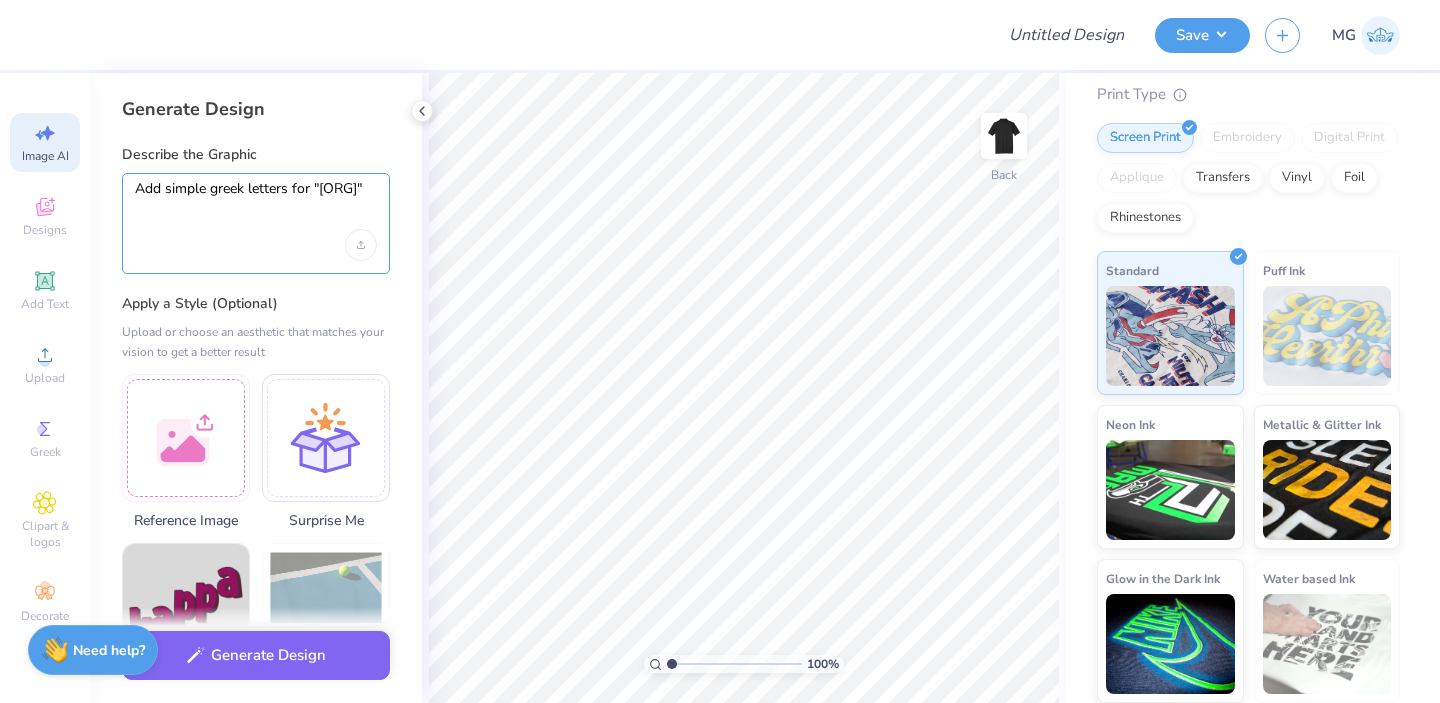 click on "Add simple greek letters for "Sigma Nu"" at bounding box center [256, 205] 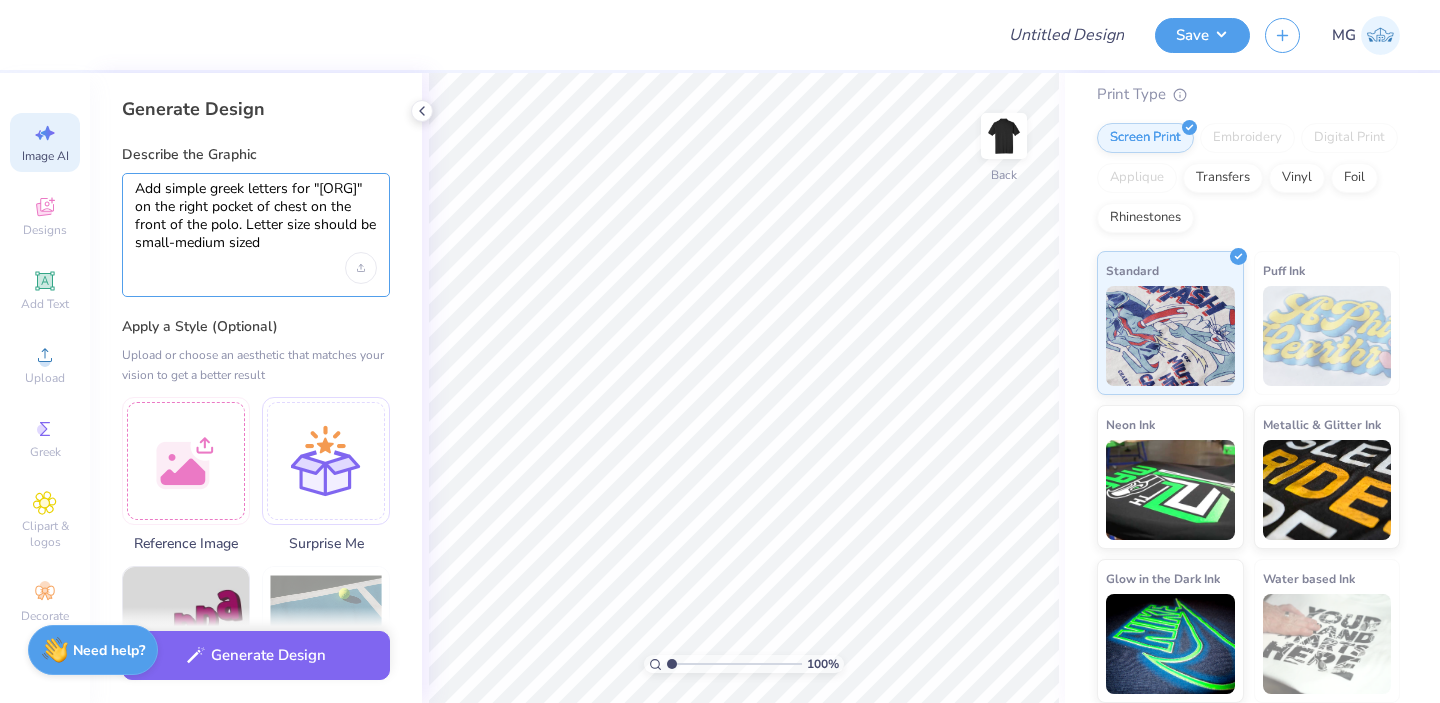 type on "Add simple greek letters for "Sigma Nu" on the right pocket of chest on the front of the polo. Letter size should be small-medium sized" 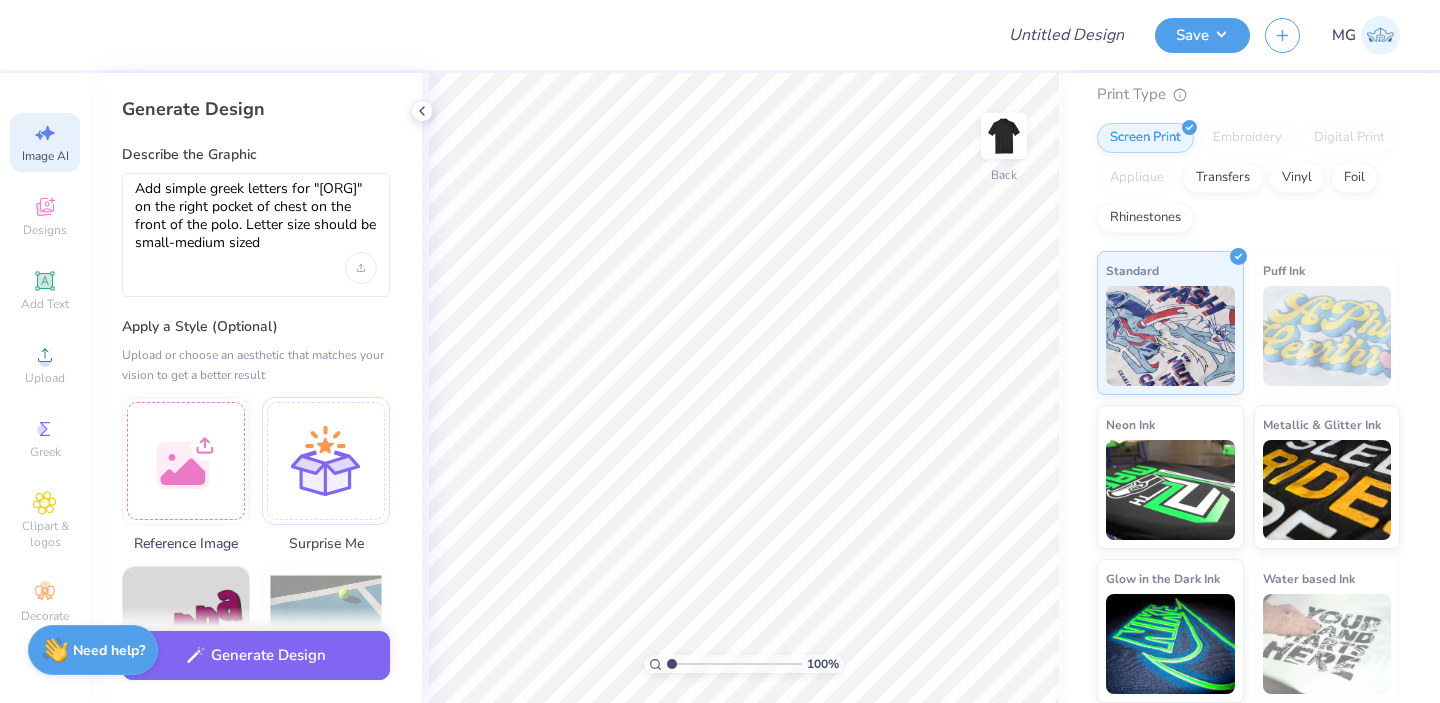 click on "Apply a Style (Optional)" at bounding box center (256, 327) 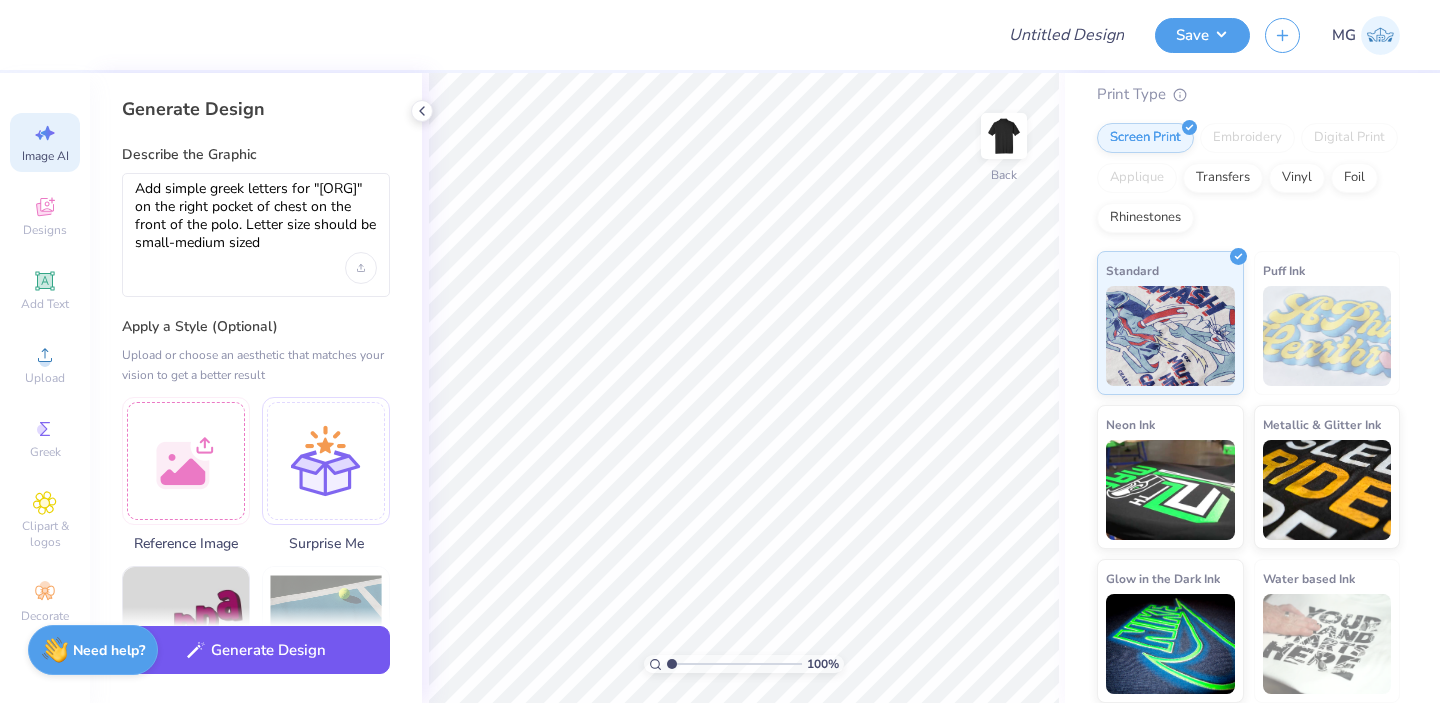 click on "Generate Design" at bounding box center [256, 650] 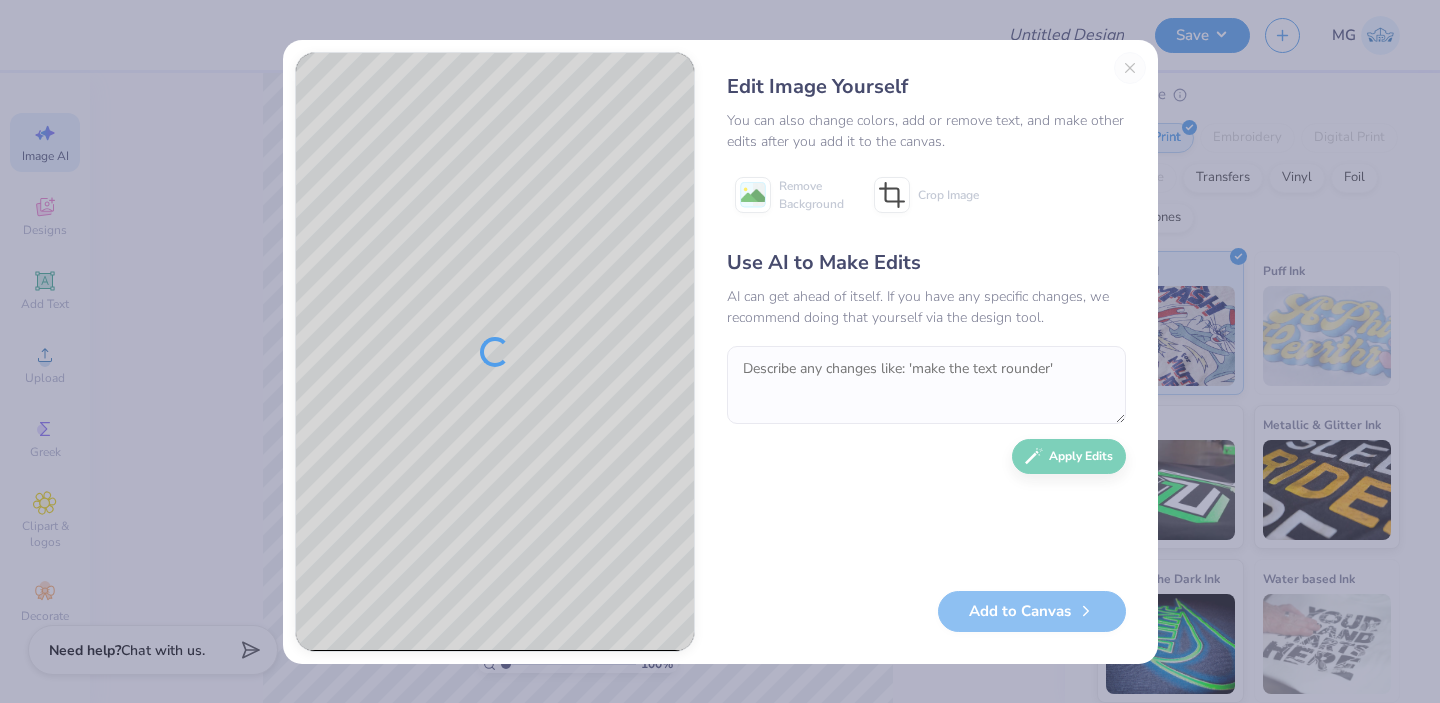 click on "Edit Image Yourself You can also change colors, add or remove text, and make other edits after you add it to the canvas. Remove Background Crop Image Use AI to Make Edits AI can get ahead of itself. If you have any specific changes, we recommend doing that yourself via the design tool. Apply Edits Add to Canvas" at bounding box center [926, 352] 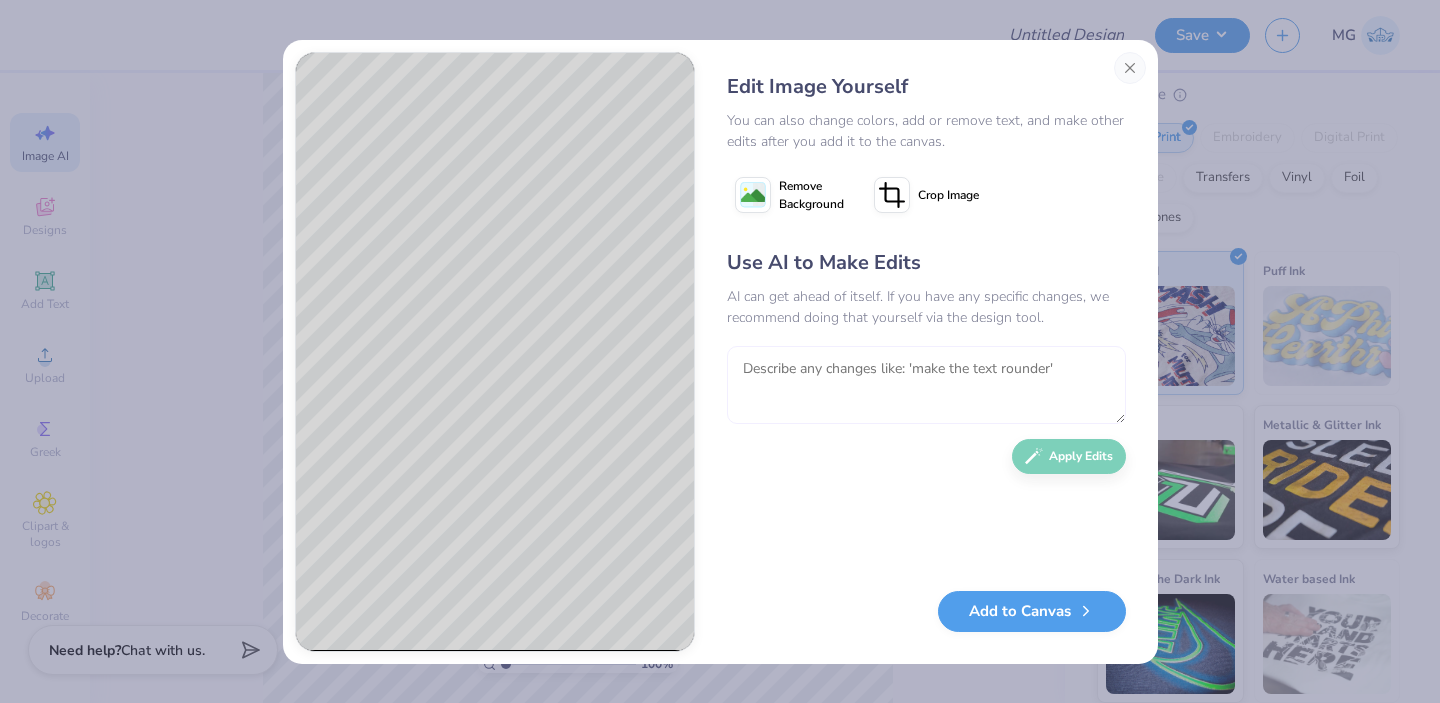 click at bounding box center [926, 385] 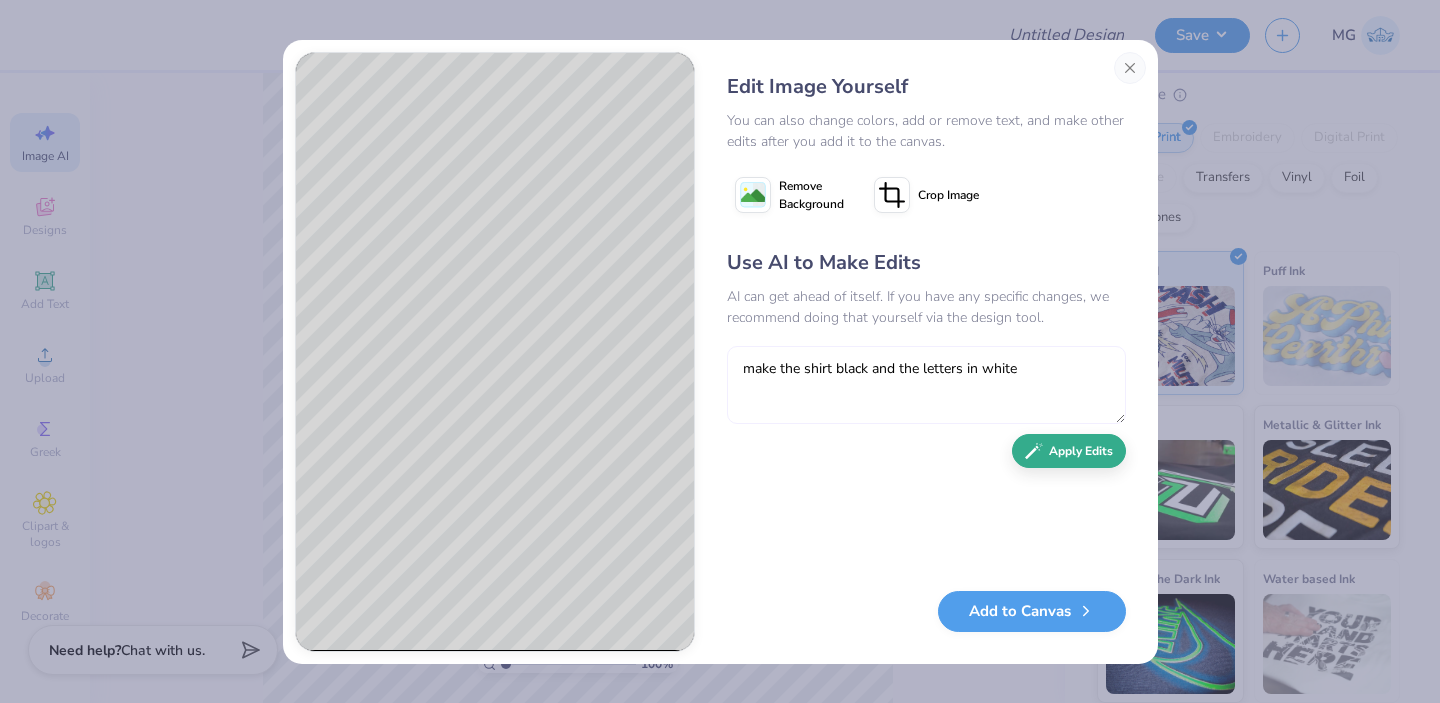 type on "make the shirt black and the letters in white" 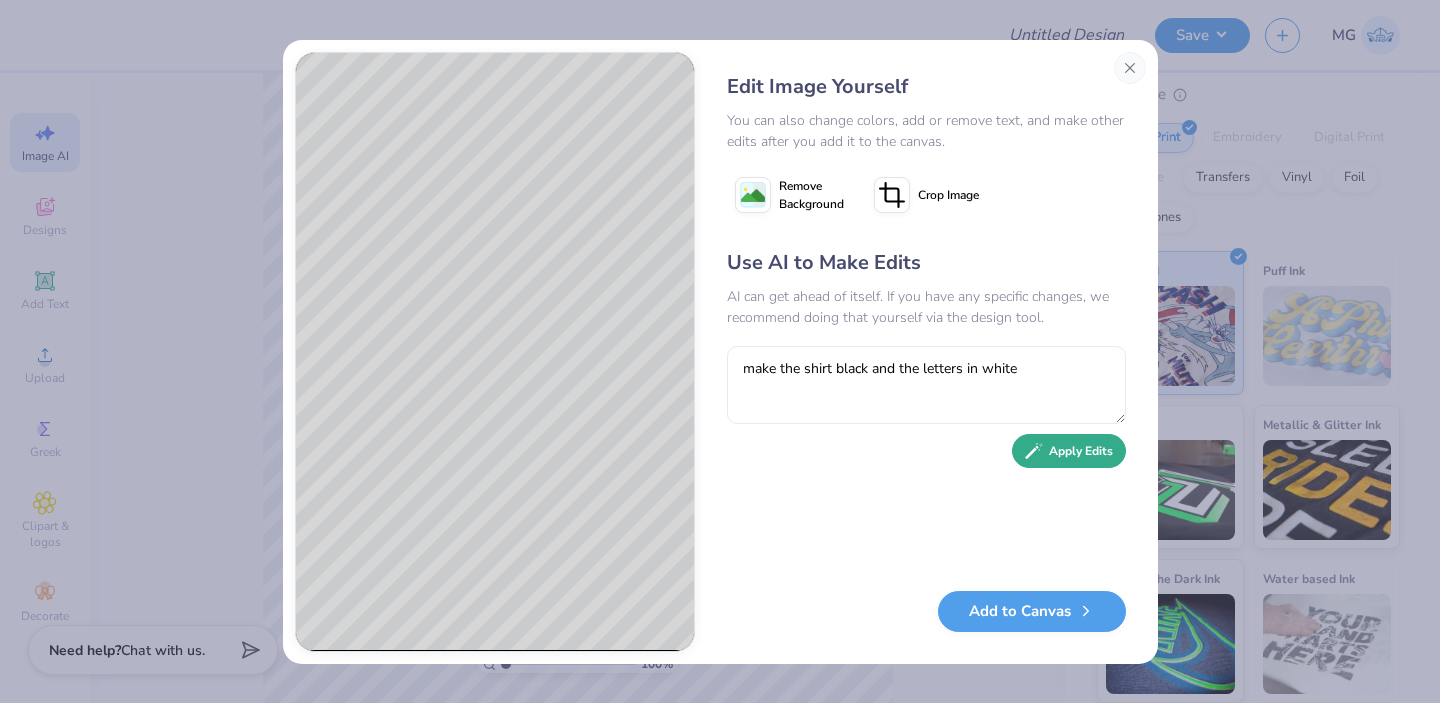 click on "Apply Edits" at bounding box center (1069, 451) 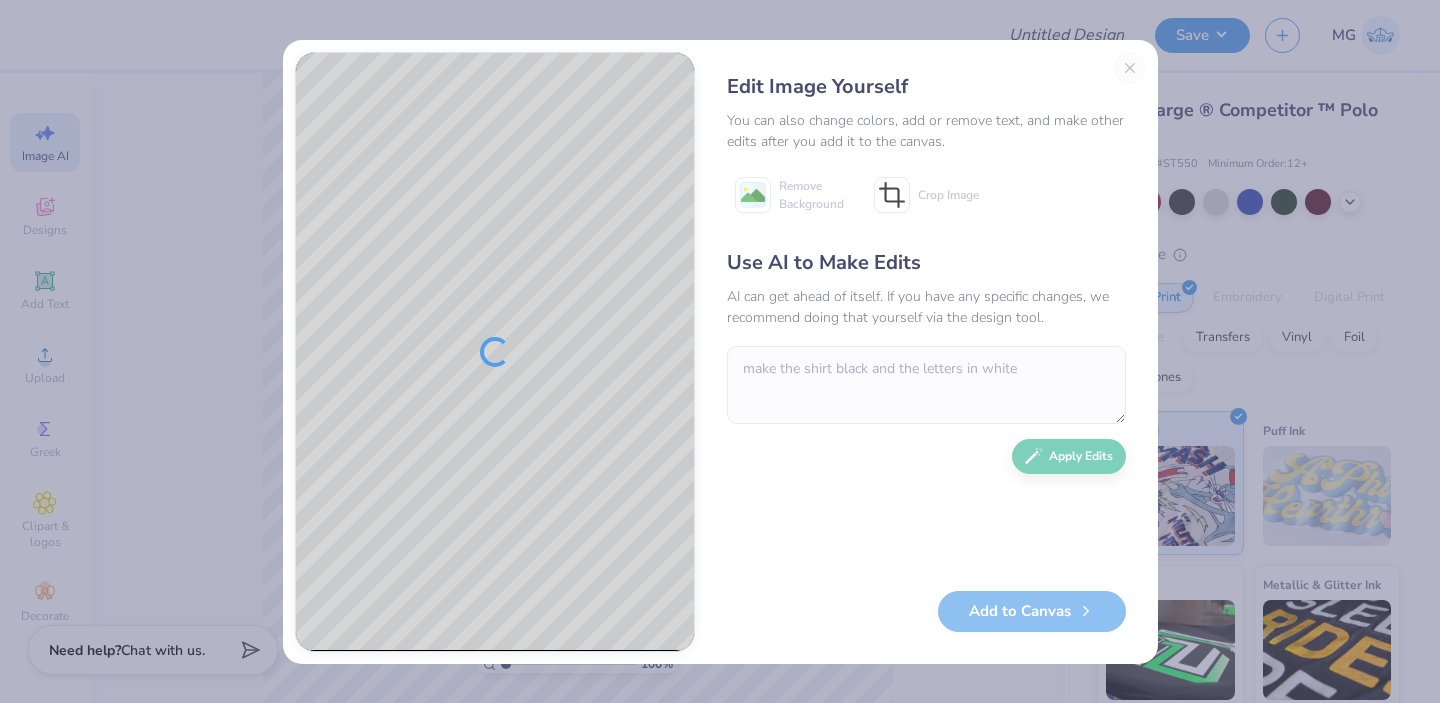 scroll, scrollTop: 0, scrollLeft: 0, axis: both 